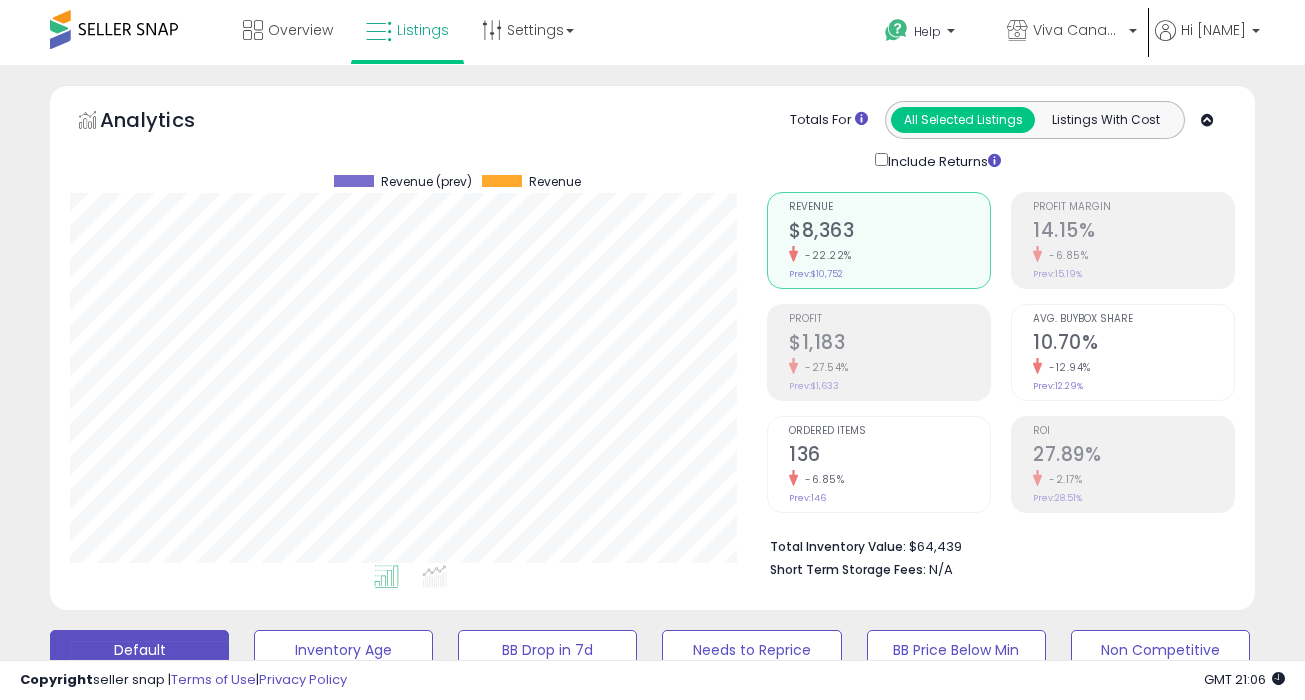 scroll, scrollTop: 924, scrollLeft: 0, axis: vertical 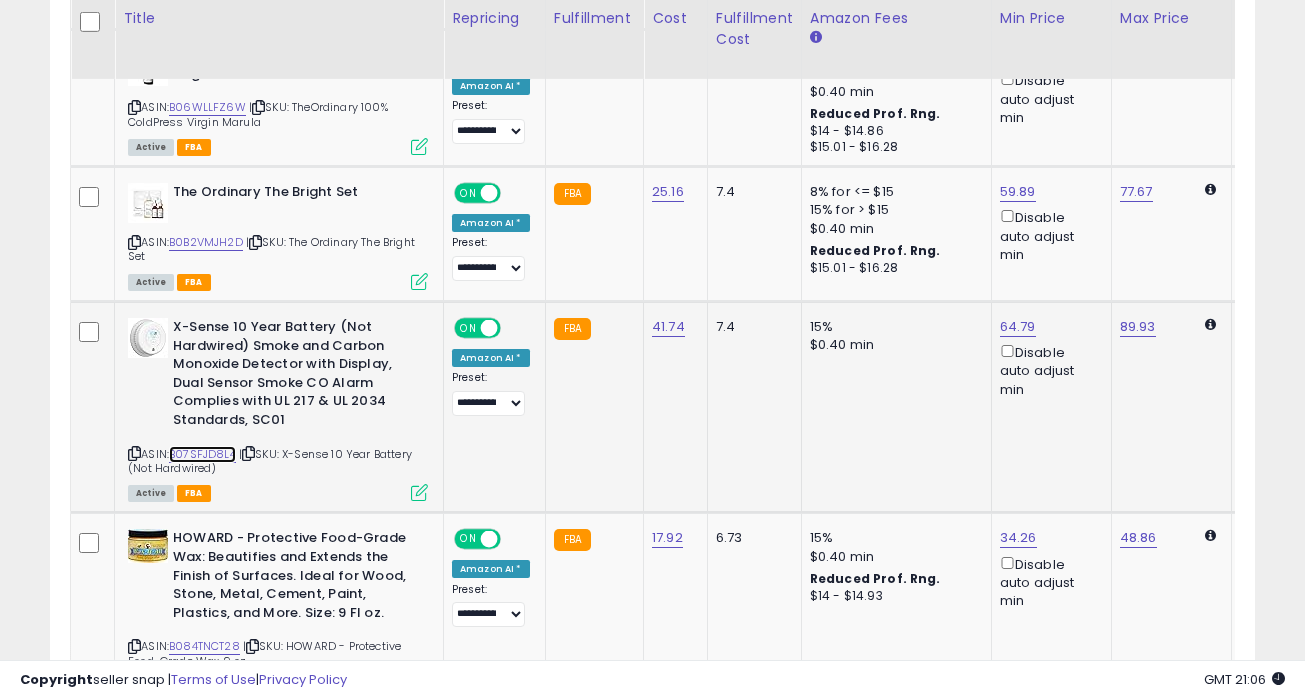click on "B07SFJD8L4" at bounding box center [202, 454] 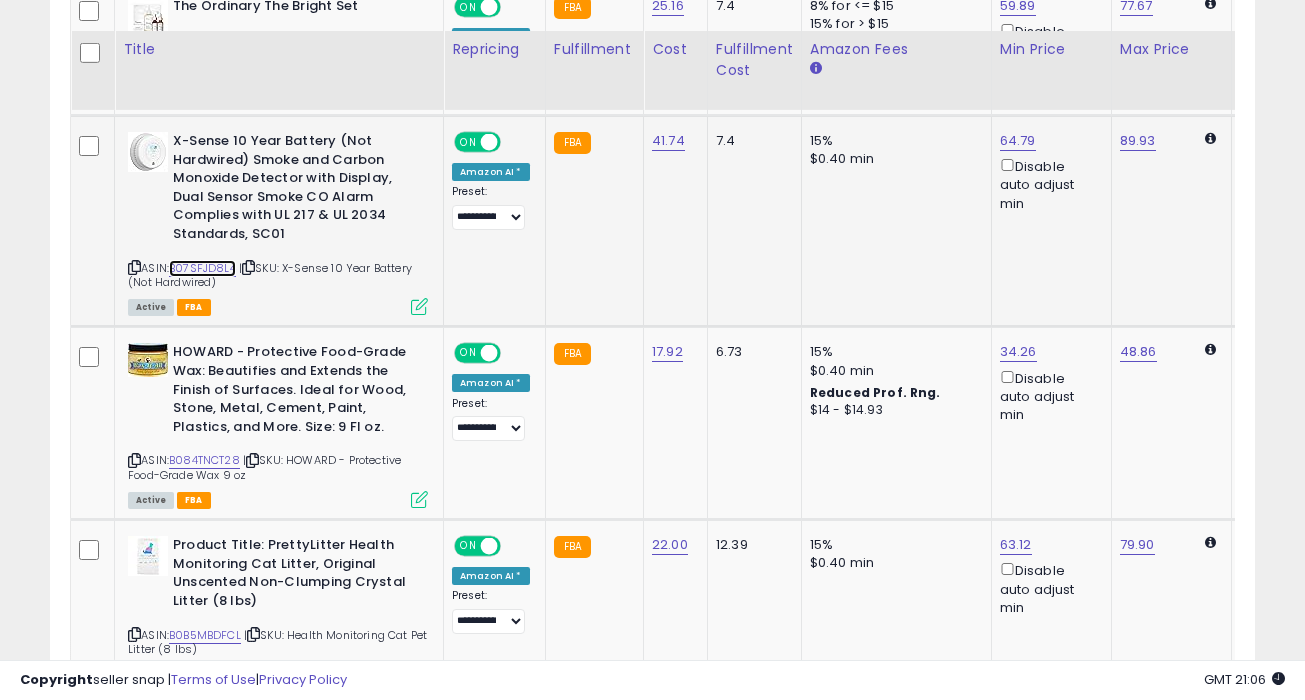 scroll, scrollTop: 1442, scrollLeft: 0, axis: vertical 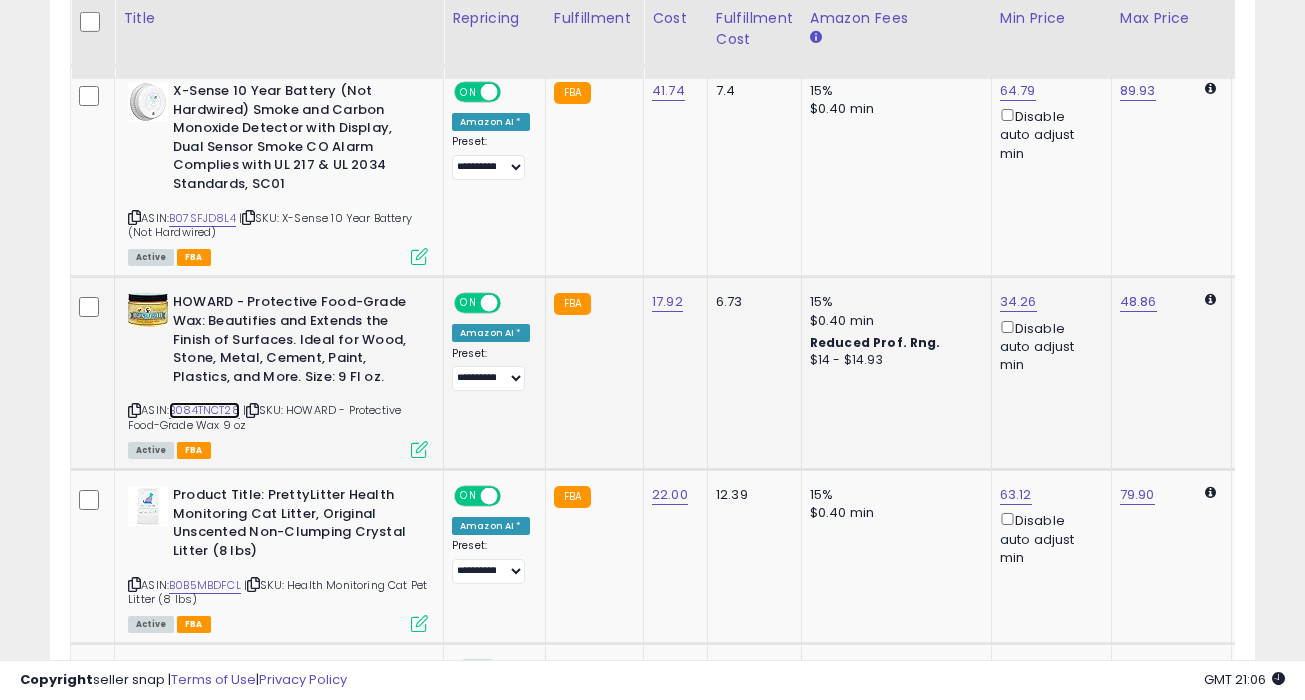 click on "B084TNCT28" at bounding box center [204, 410] 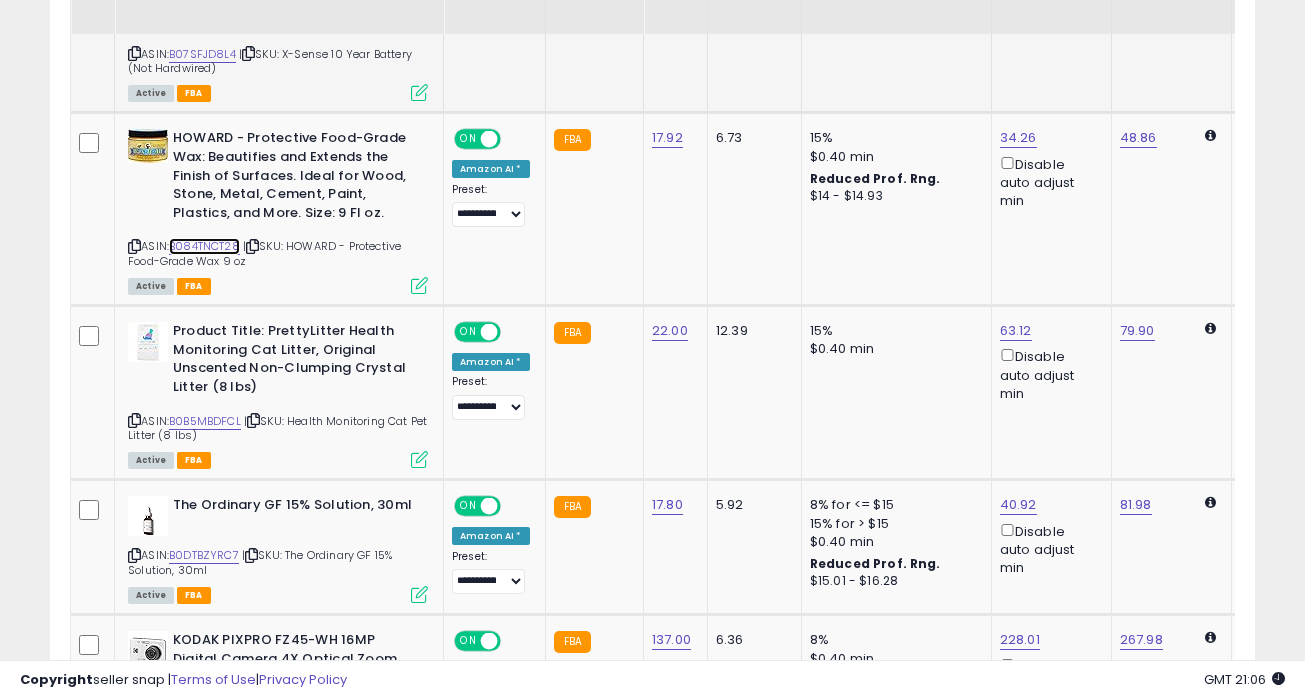 scroll, scrollTop: 1611, scrollLeft: 0, axis: vertical 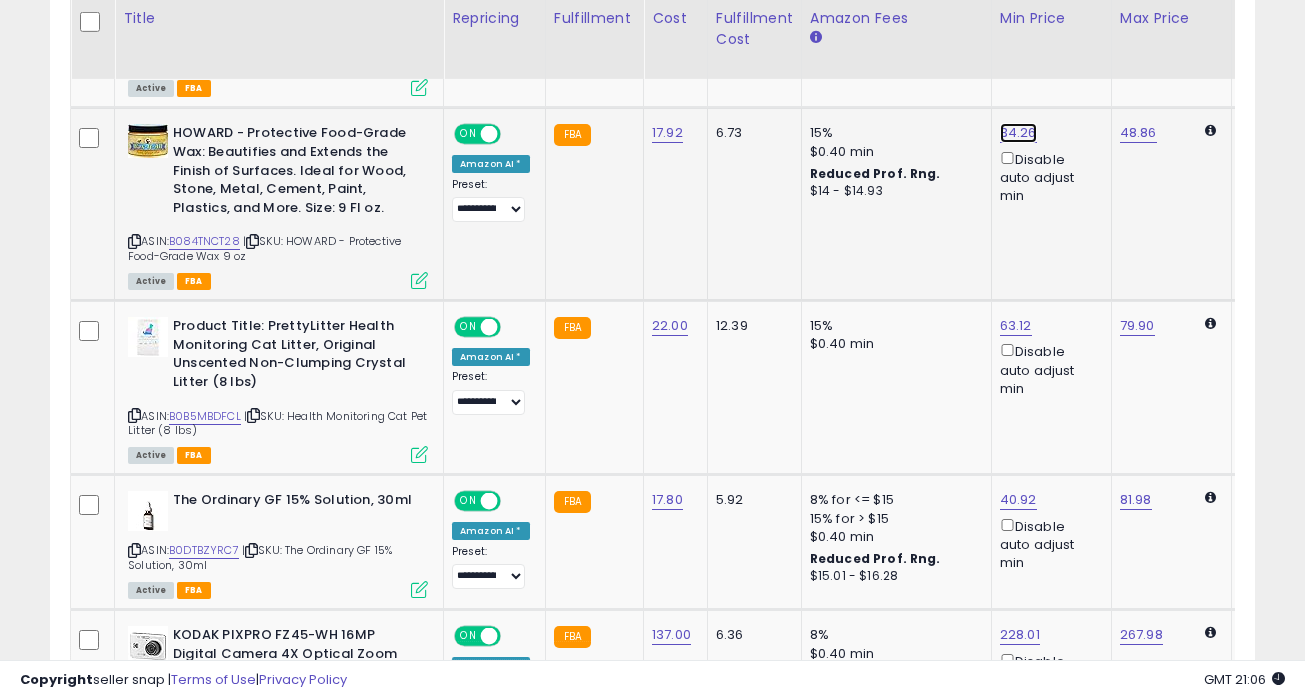 click on "34.26" at bounding box center (1014, -487) 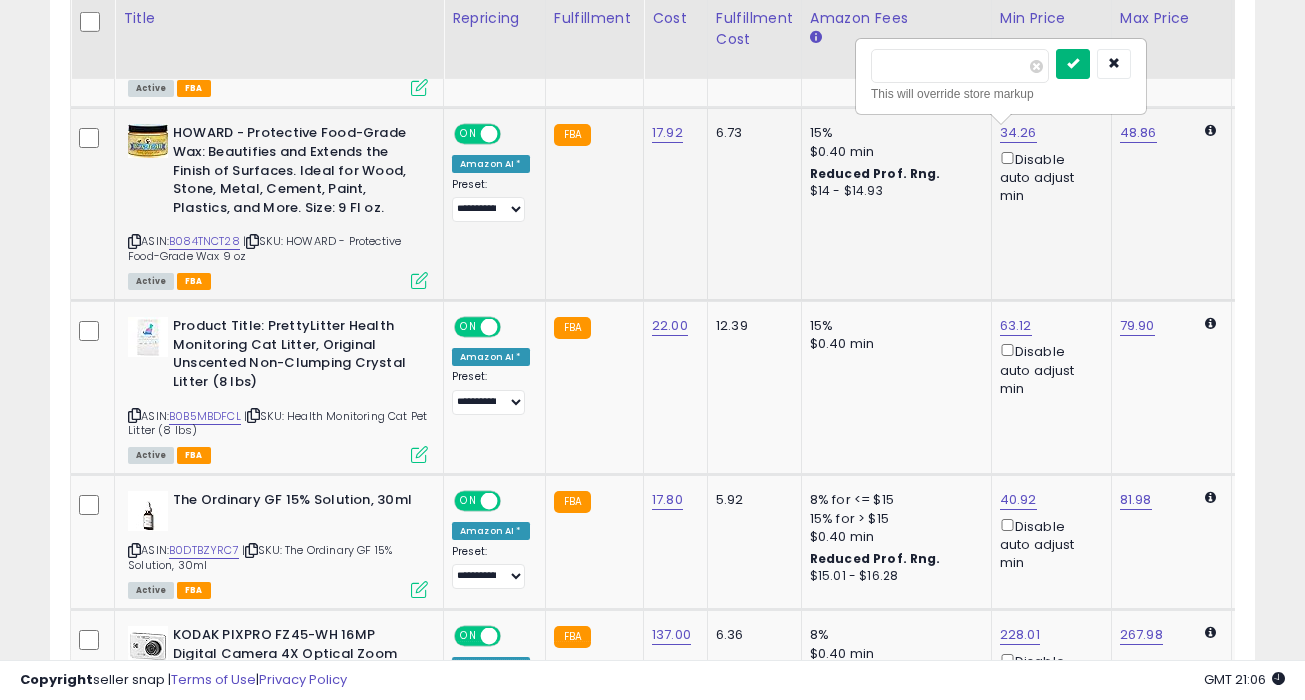 type on "*****" 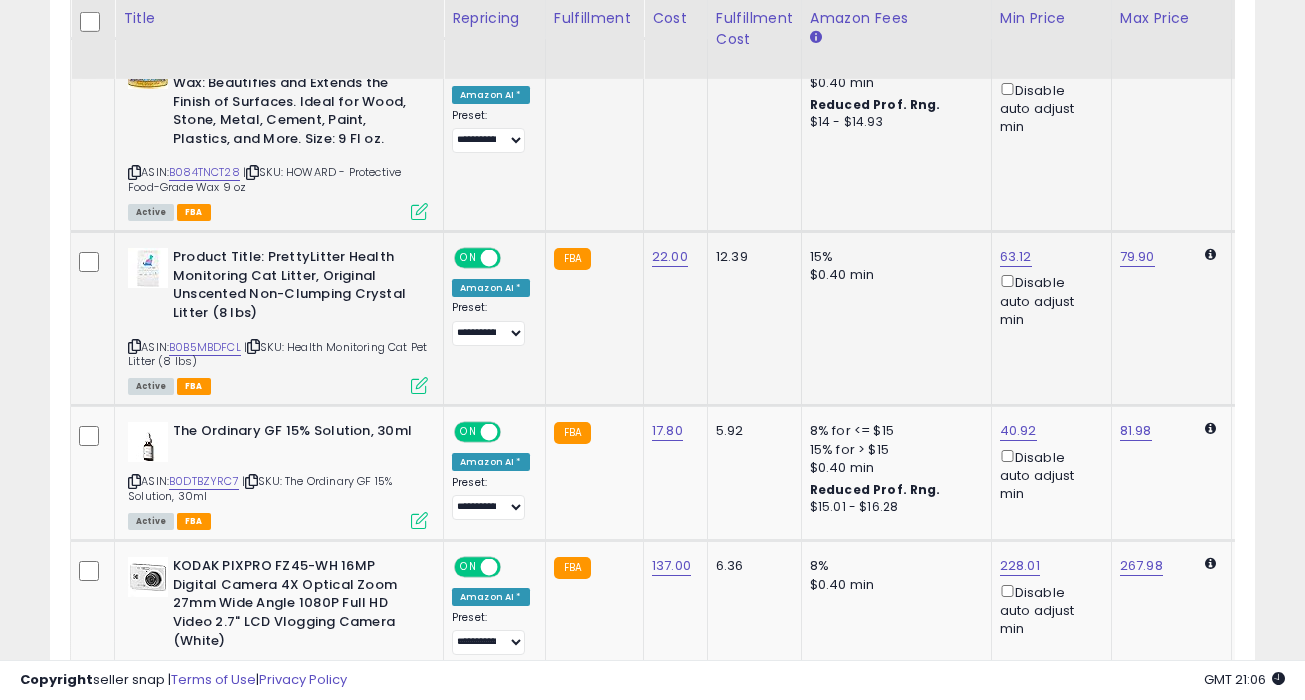 scroll, scrollTop: 1708, scrollLeft: 0, axis: vertical 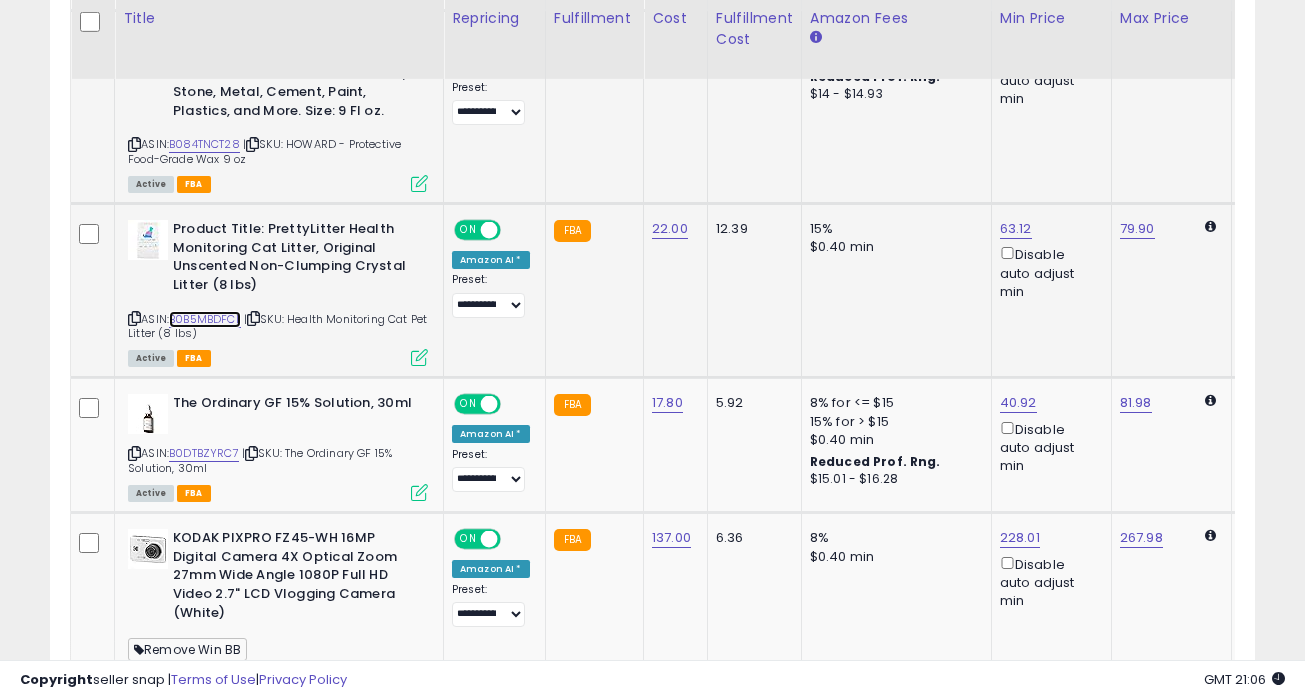 click on "B0B5MBDFCL" at bounding box center (205, 319) 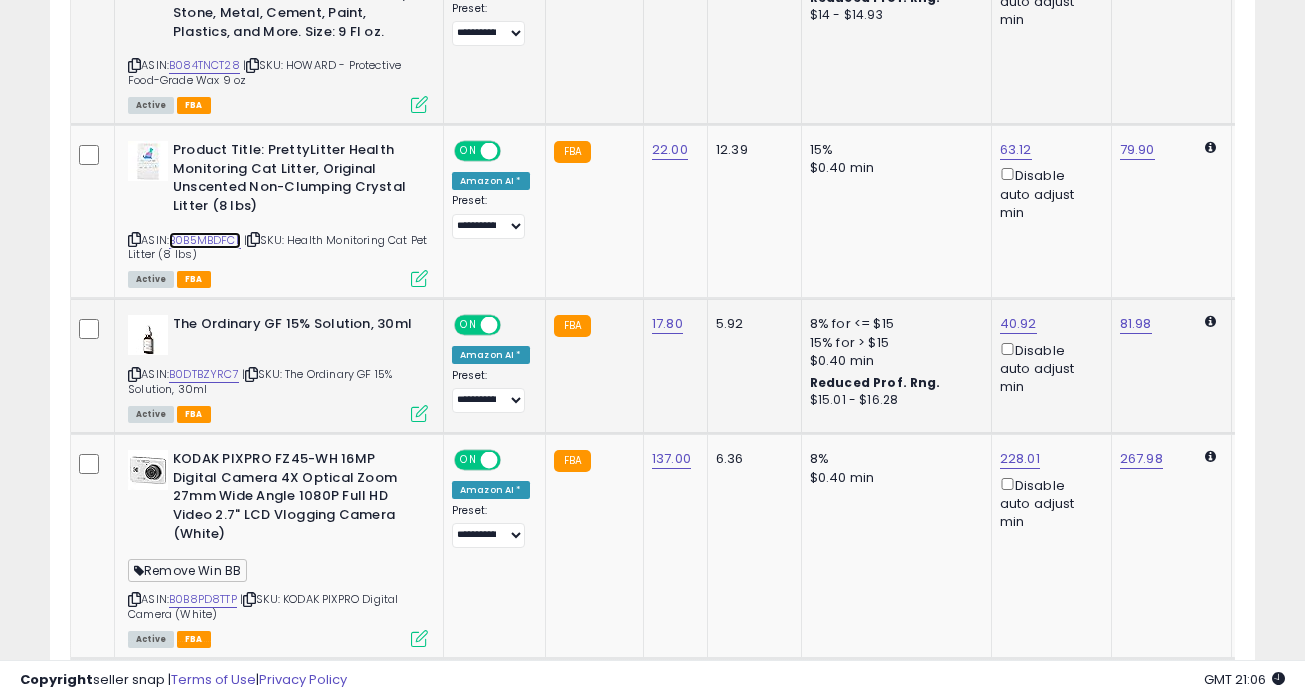 scroll, scrollTop: 1819, scrollLeft: 0, axis: vertical 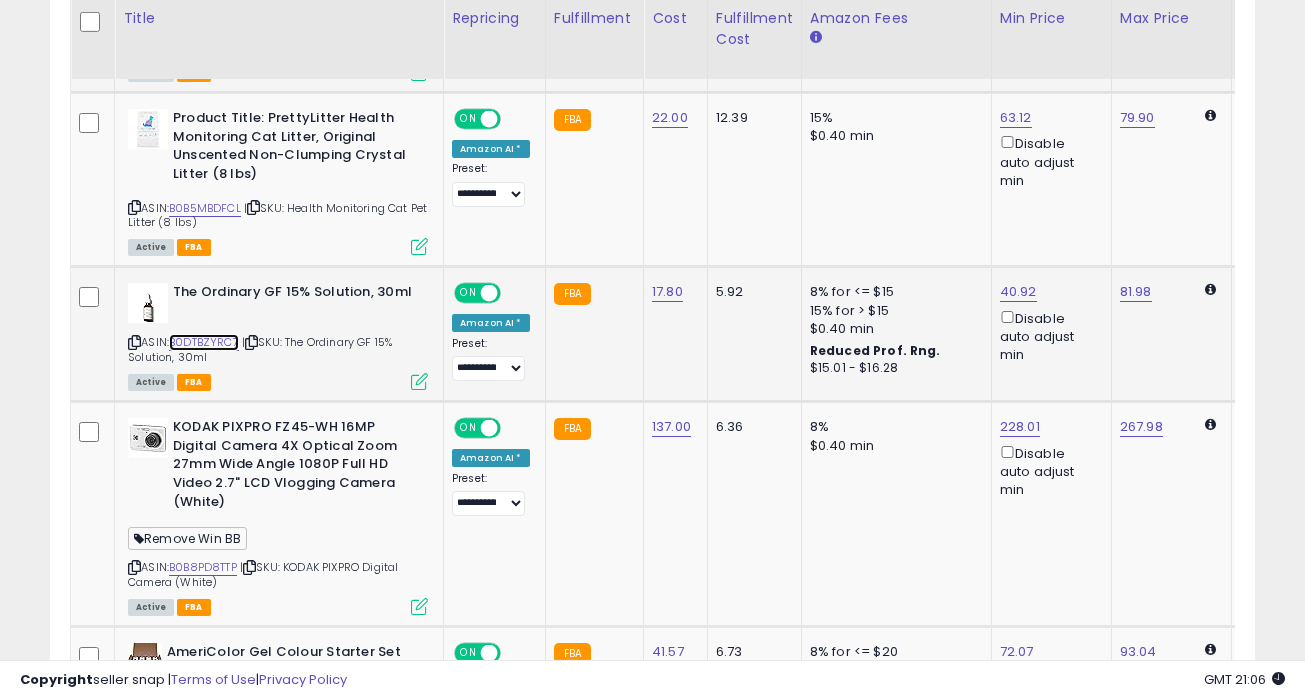 click on "B0DTBZYRC7" at bounding box center (204, 342) 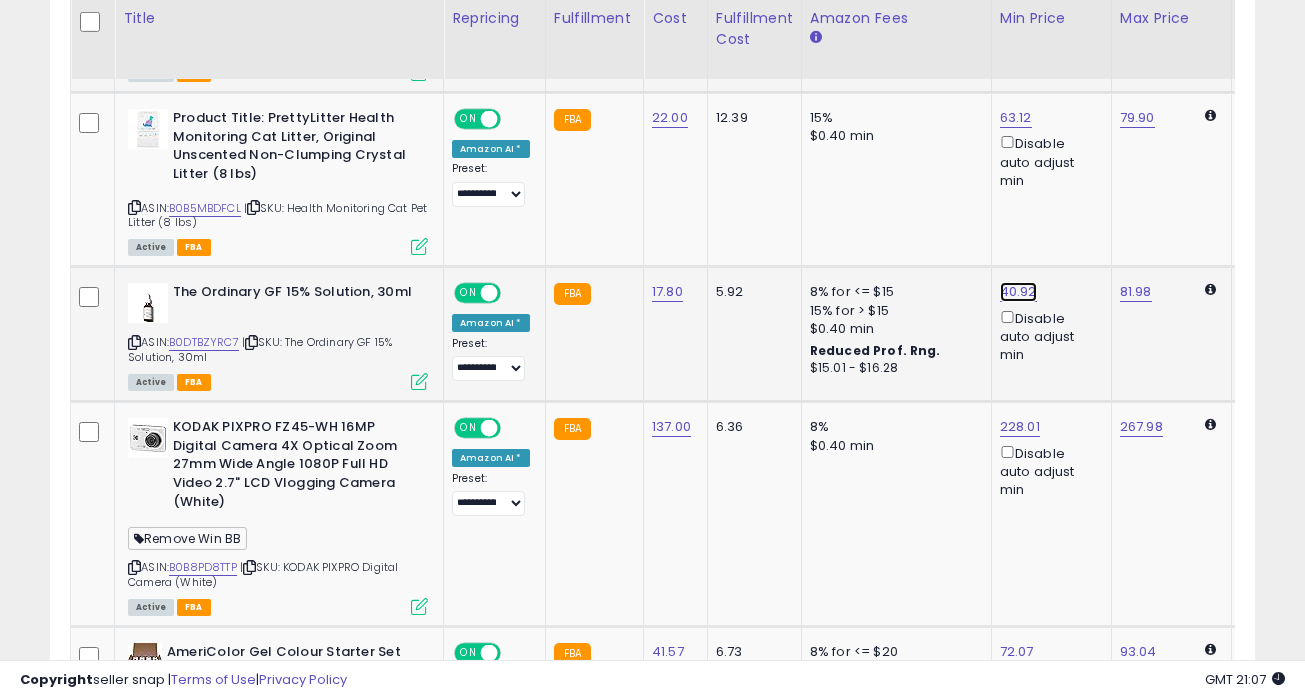 click on "40.92" at bounding box center [1014, -695] 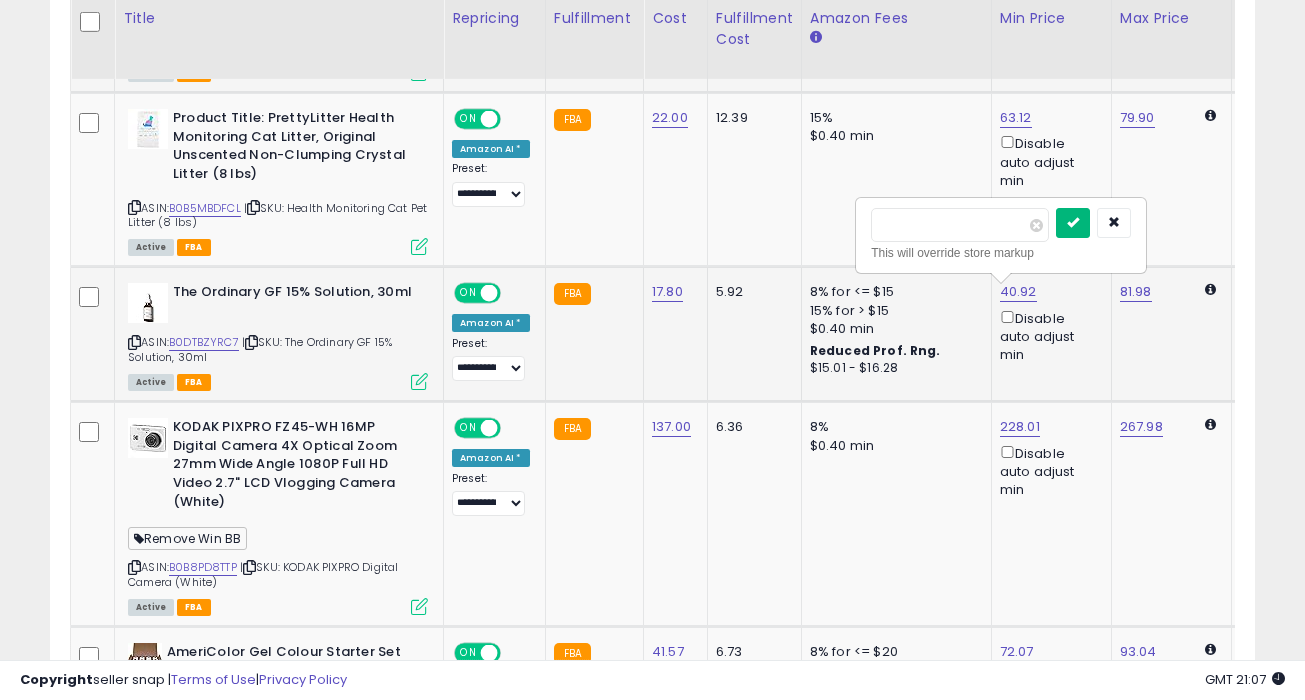 type on "*****" 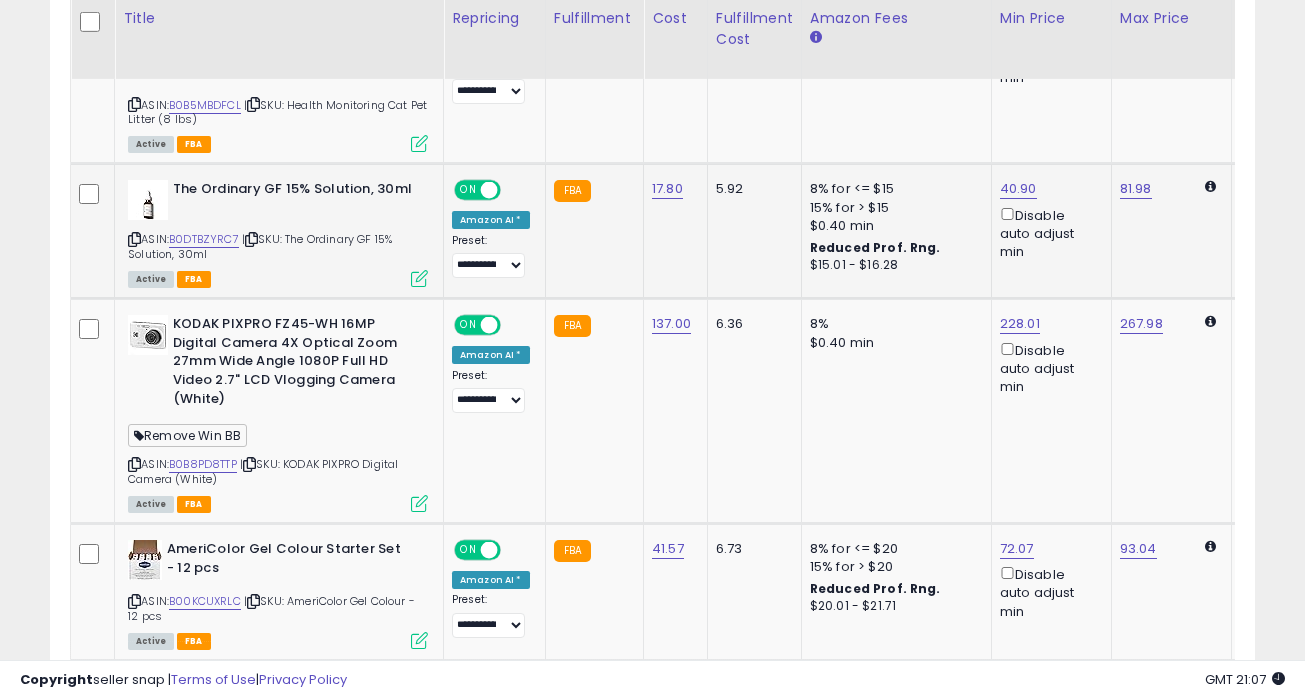 scroll, scrollTop: 1946, scrollLeft: 0, axis: vertical 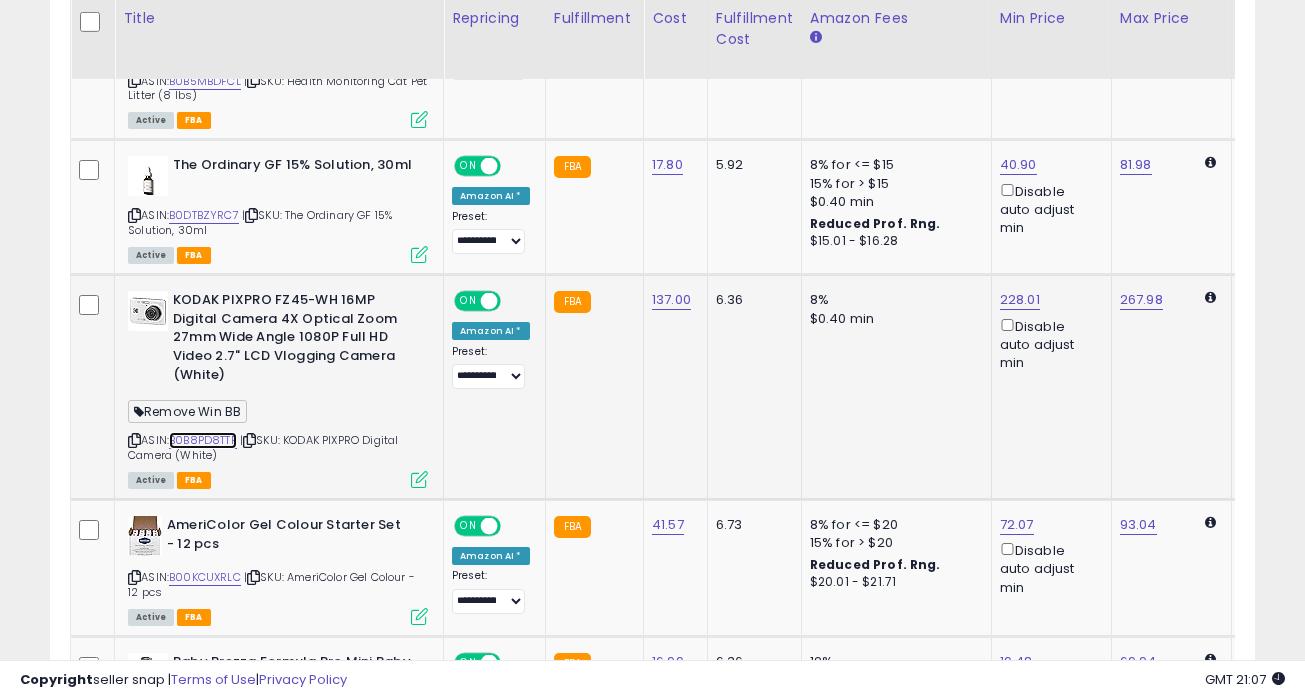 click on "B0B8PD8TTP" at bounding box center [203, 440] 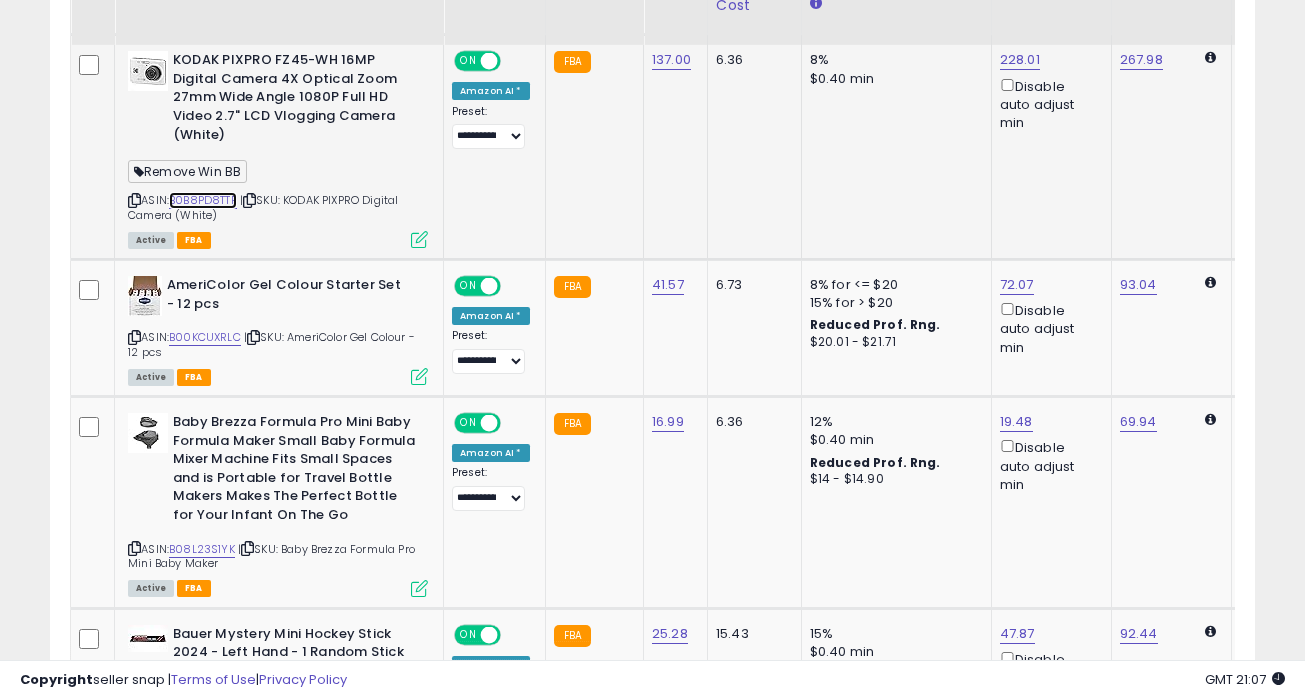 scroll, scrollTop: 2195, scrollLeft: 0, axis: vertical 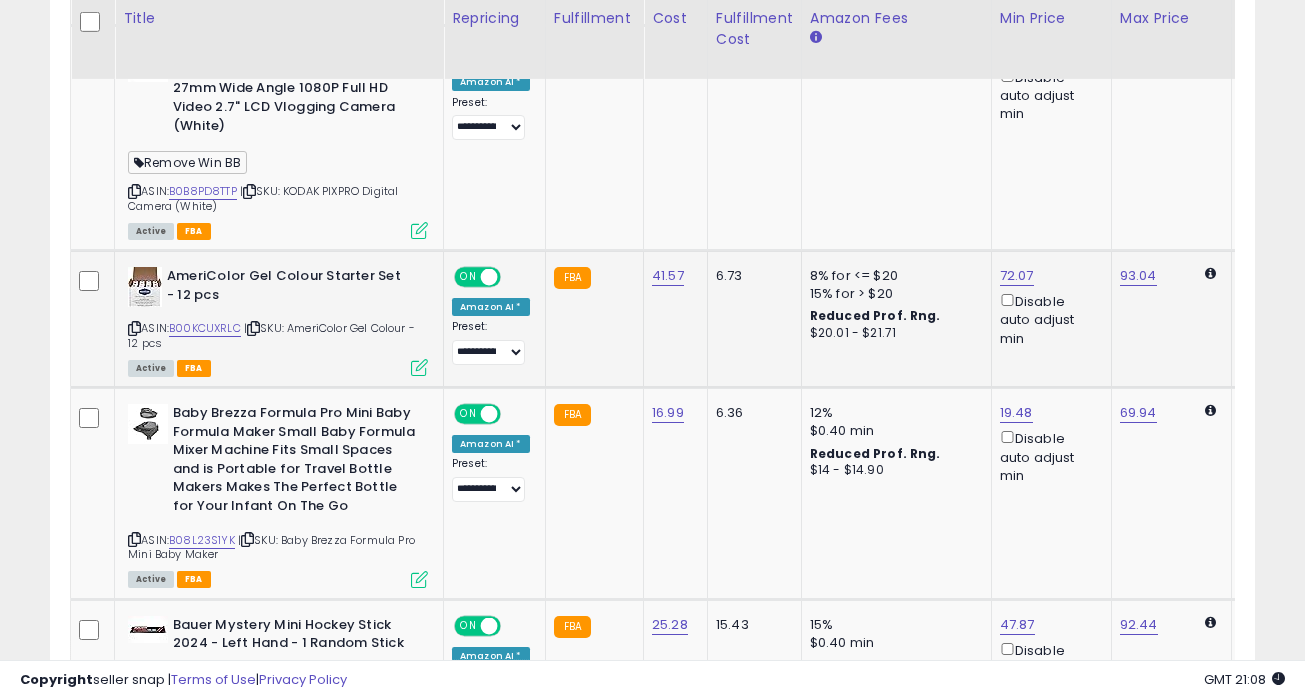 click on "ASIN:  B00KCUXRLC    |   SKU: AmeriColor Gel Colour - 12 pcs Active FBA" at bounding box center (278, 320) 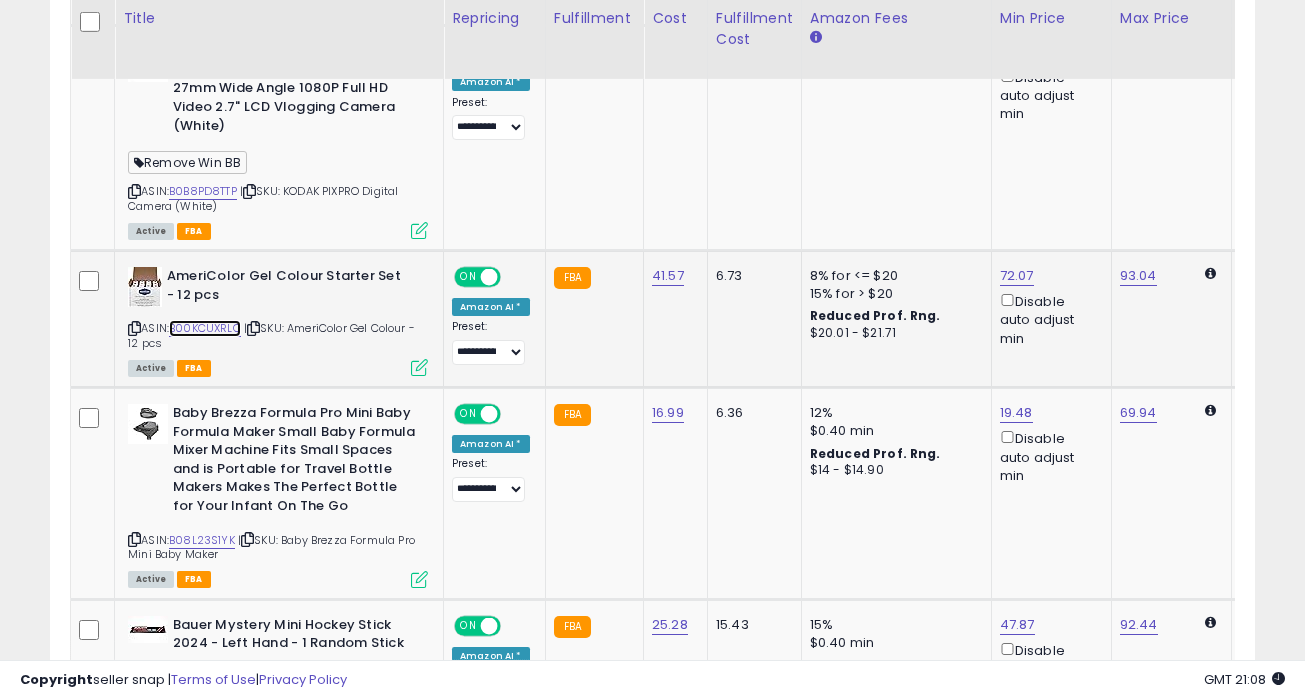 click on "B00KCUXRLC" at bounding box center [205, 328] 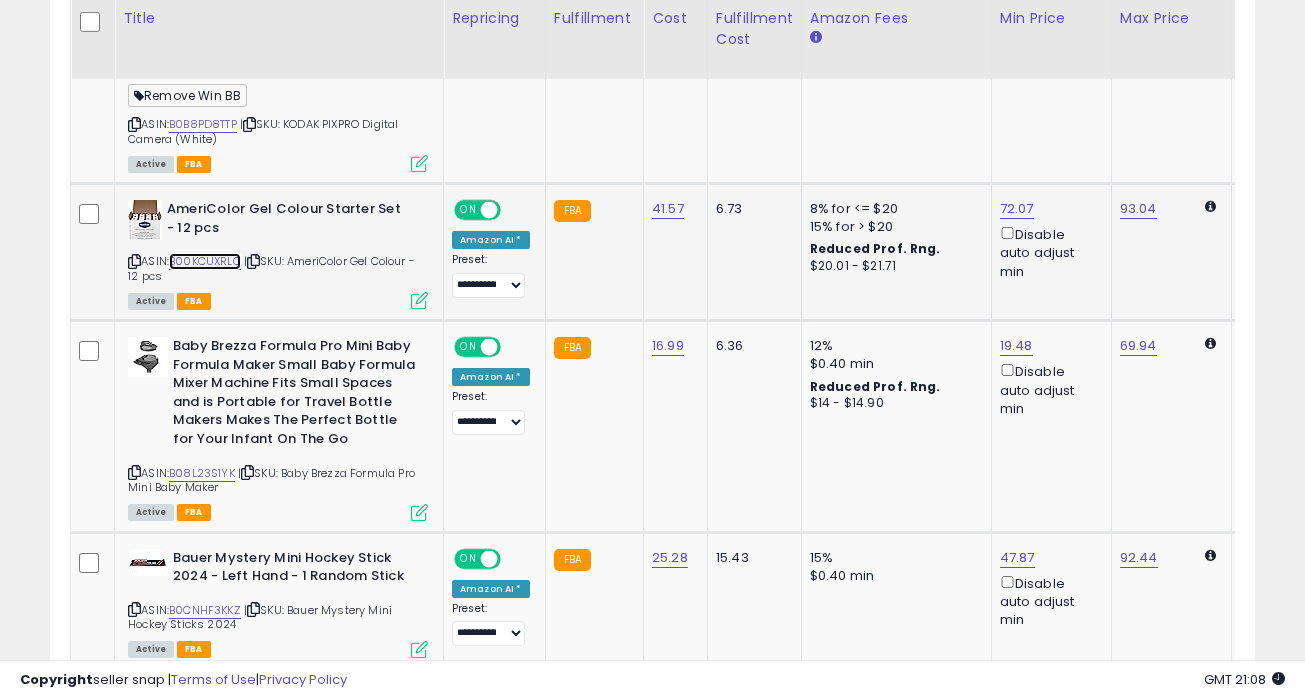 scroll, scrollTop: 2261, scrollLeft: 0, axis: vertical 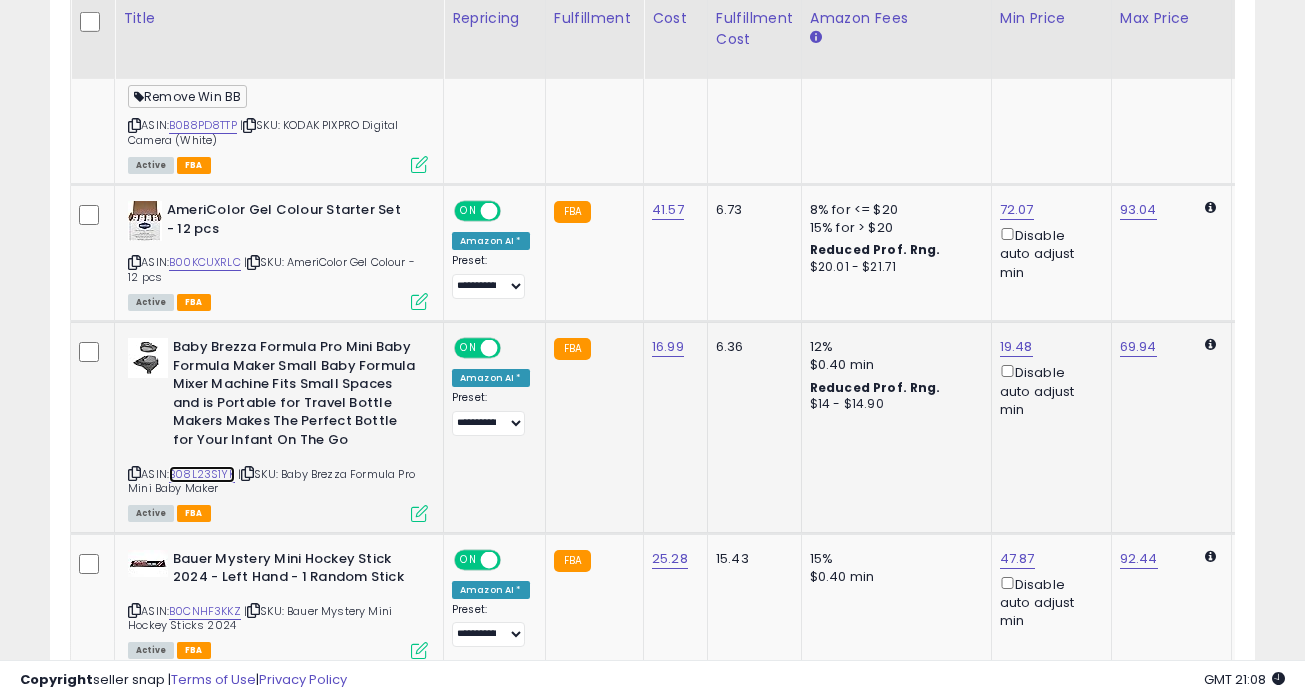 click on "B08L23S1YK" at bounding box center [202, 474] 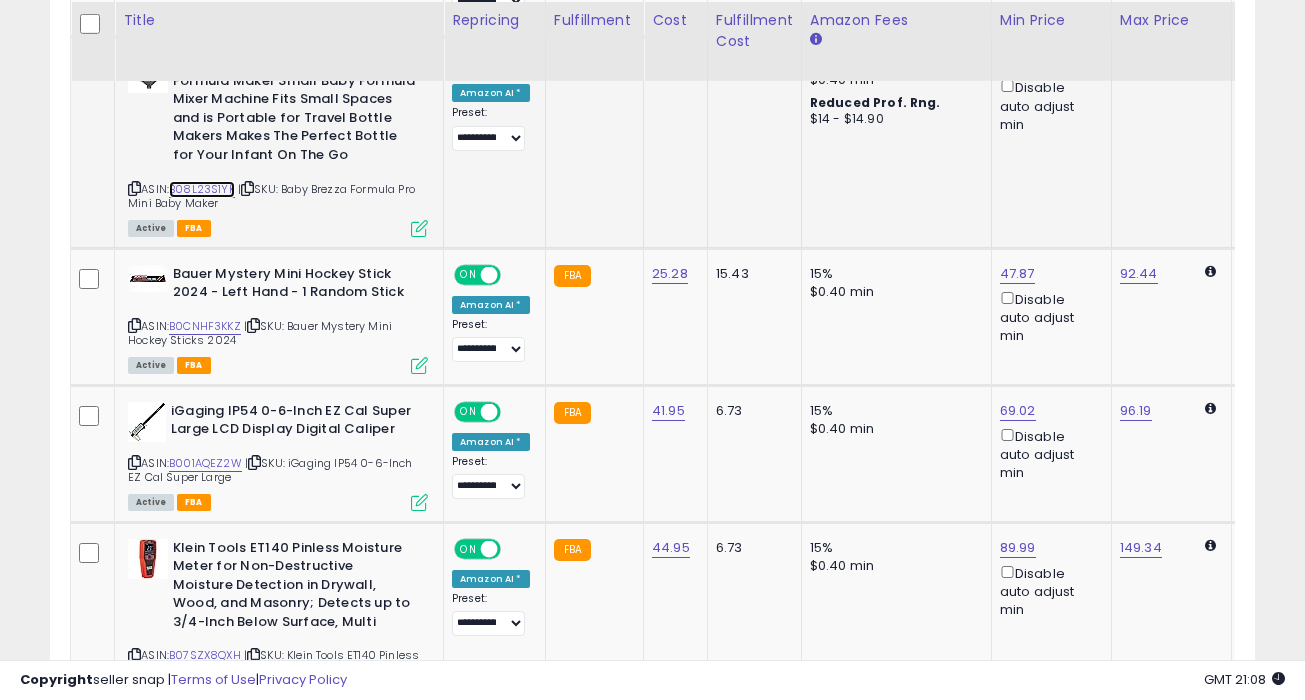 scroll, scrollTop: 2548, scrollLeft: 0, axis: vertical 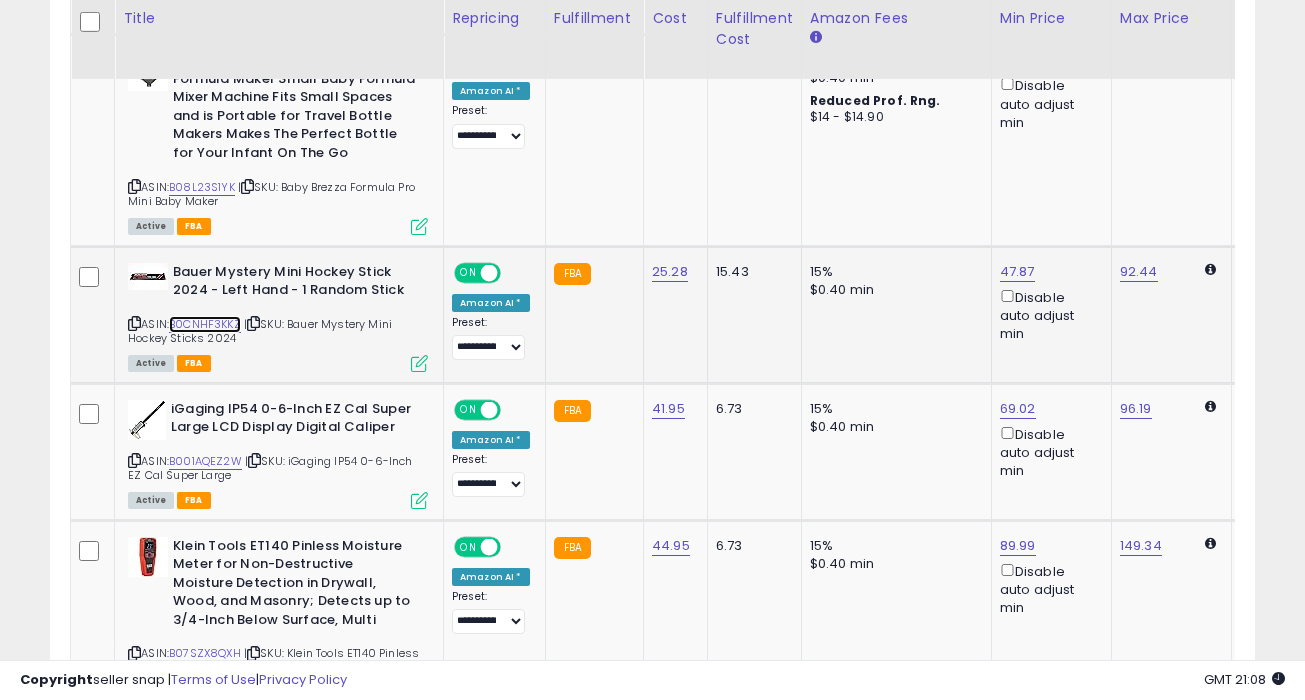 click on "B0CNHF3KKZ" at bounding box center (205, 324) 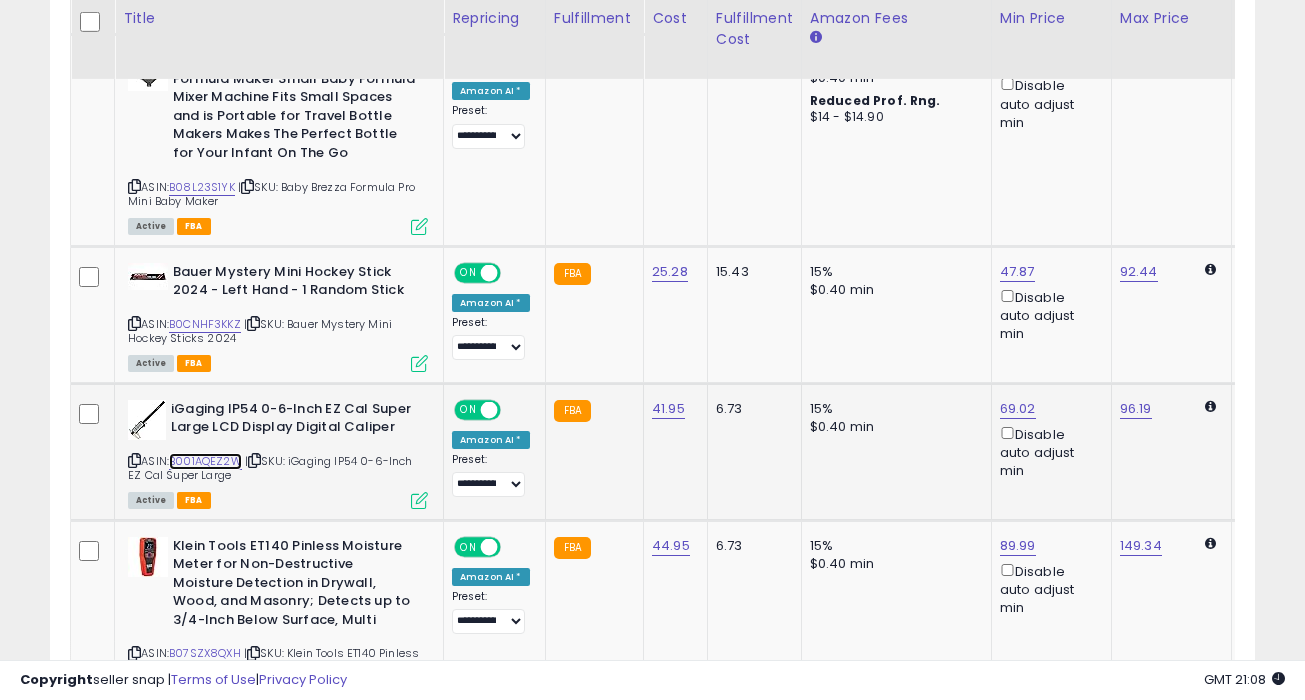 click on "B001AQEZ2W" at bounding box center (205, 461) 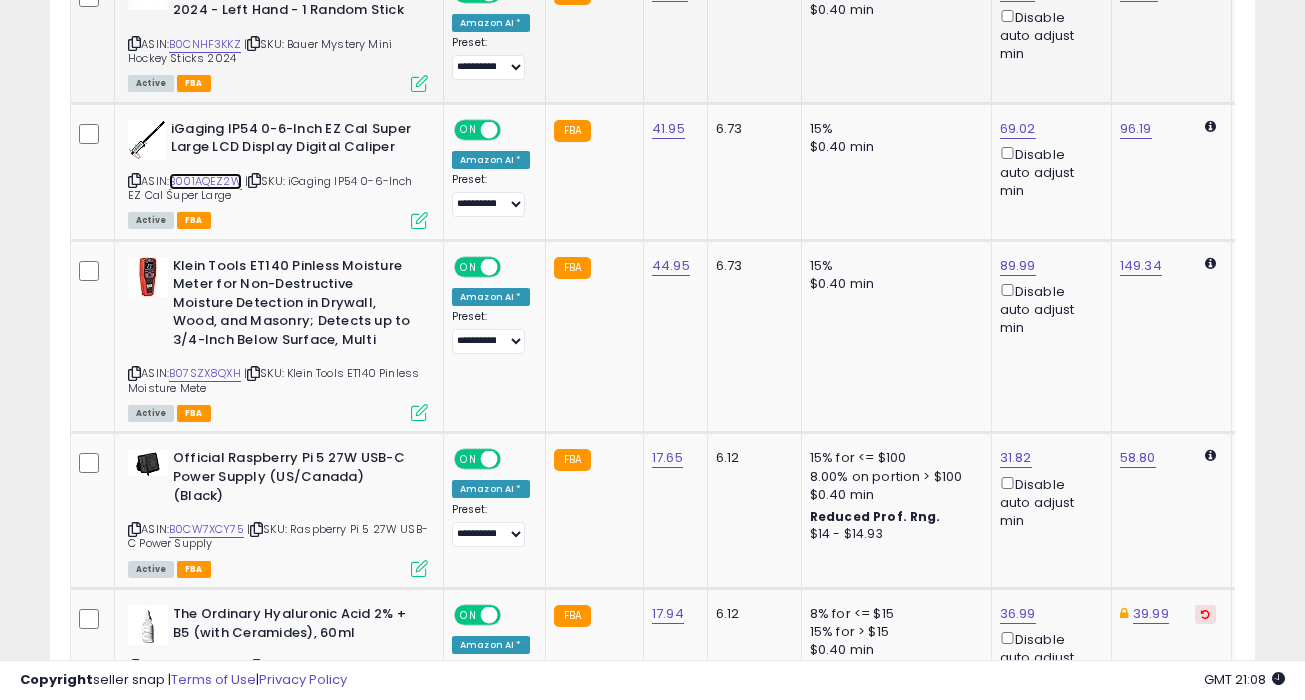scroll, scrollTop: 2832, scrollLeft: 0, axis: vertical 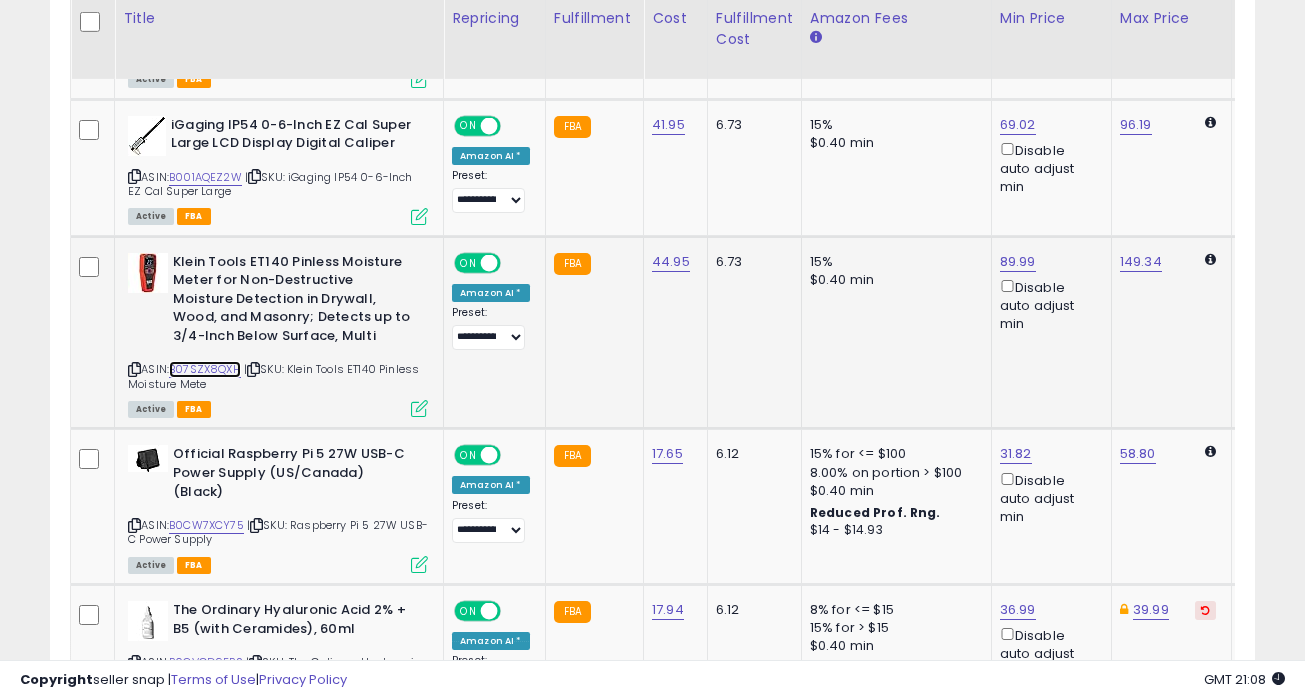 click on "B07SZX8QXH" at bounding box center [205, 369] 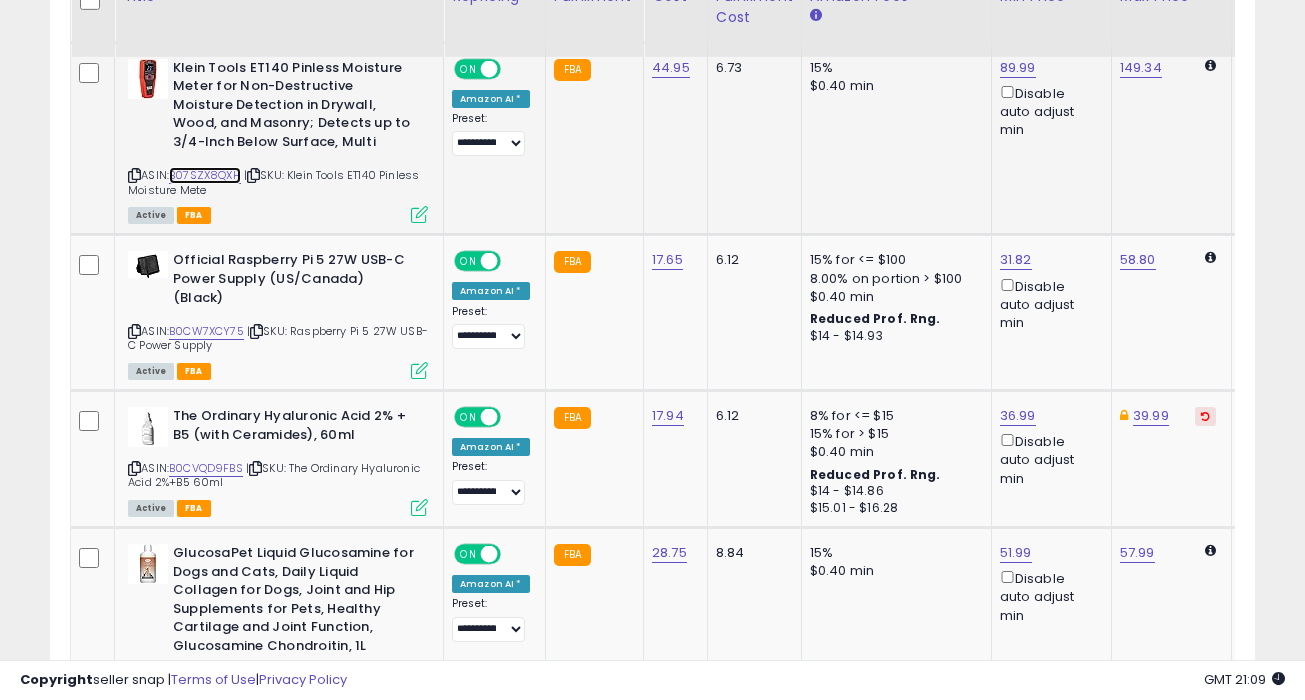 scroll, scrollTop: 3030, scrollLeft: 0, axis: vertical 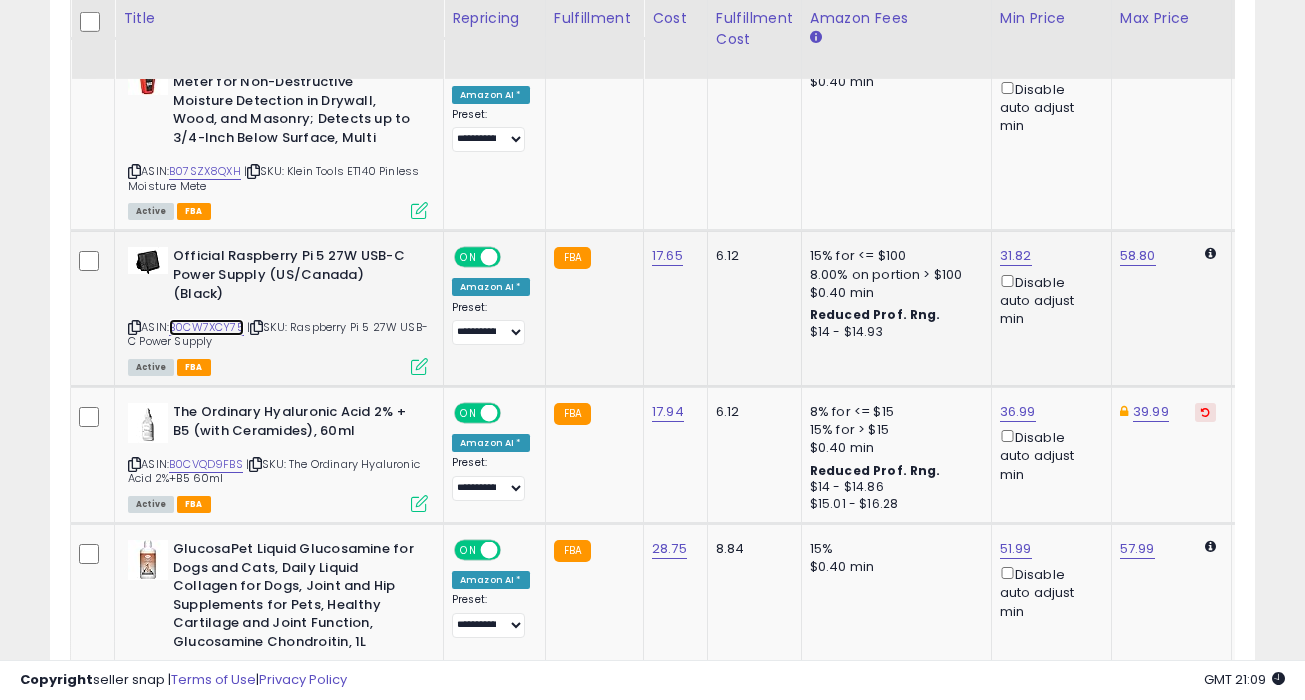 click on "B0CW7XCY75" at bounding box center [206, 327] 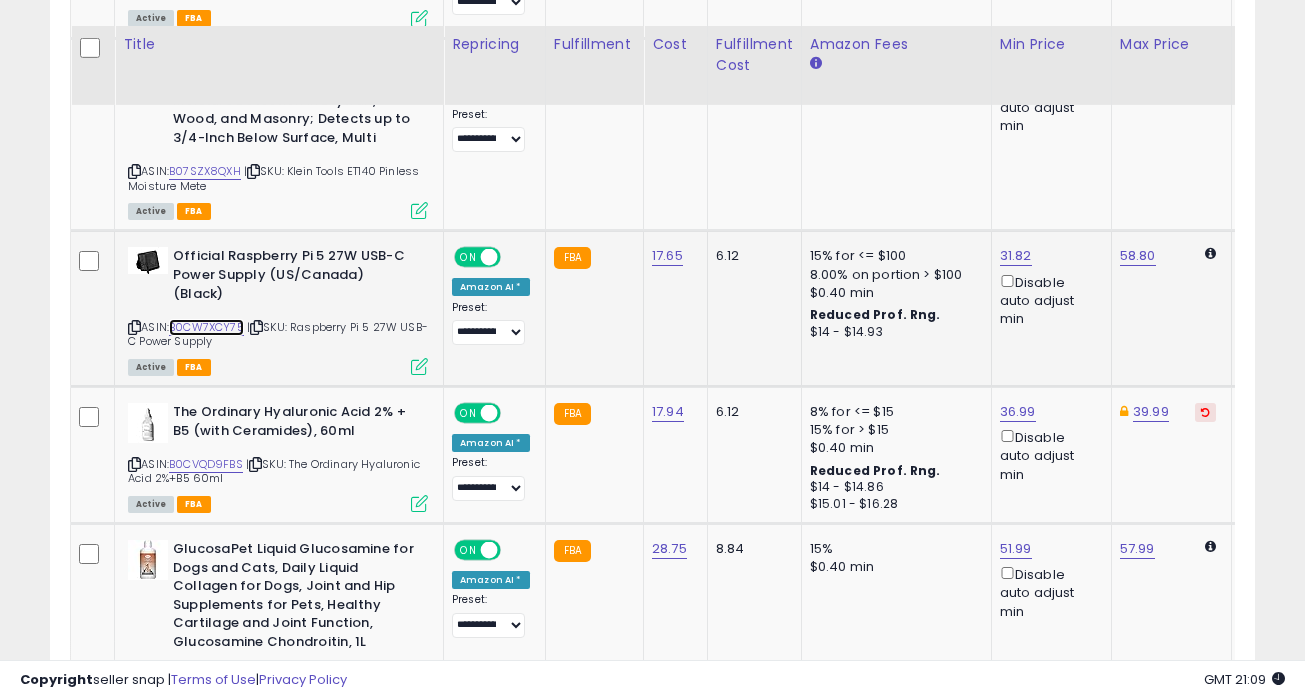 scroll, scrollTop: 3085, scrollLeft: 0, axis: vertical 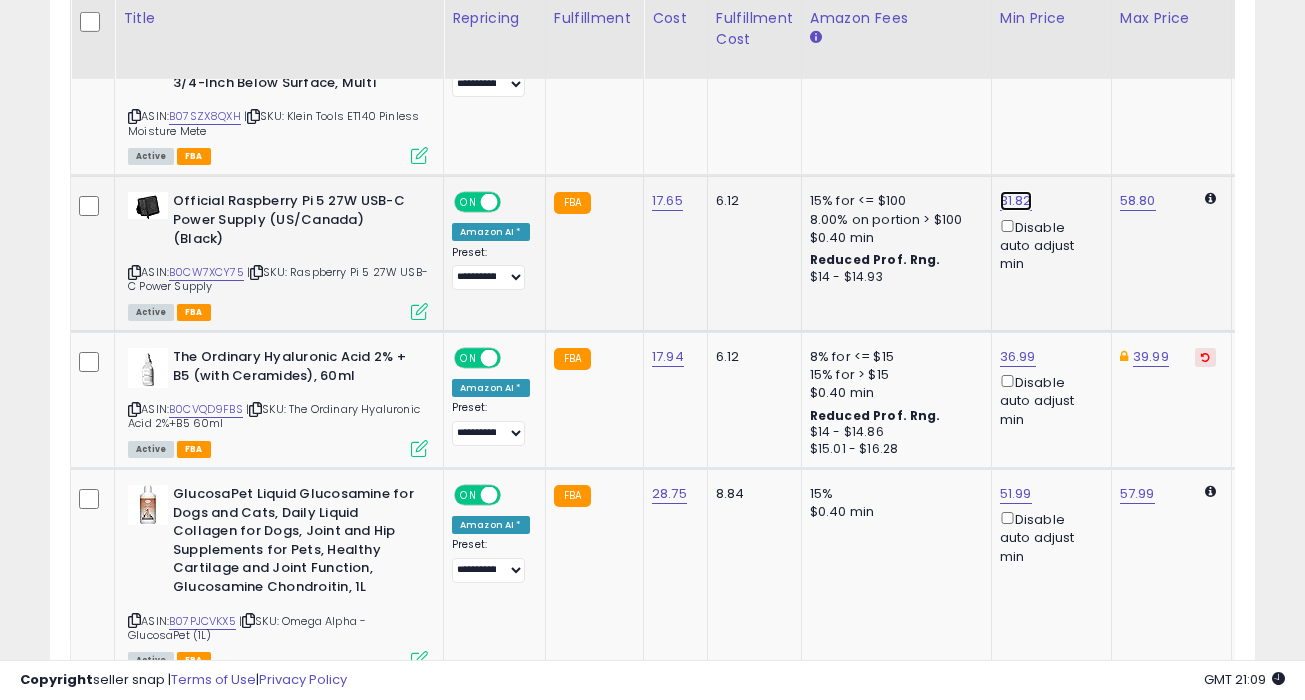 click on "31.82" at bounding box center [1014, -1961] 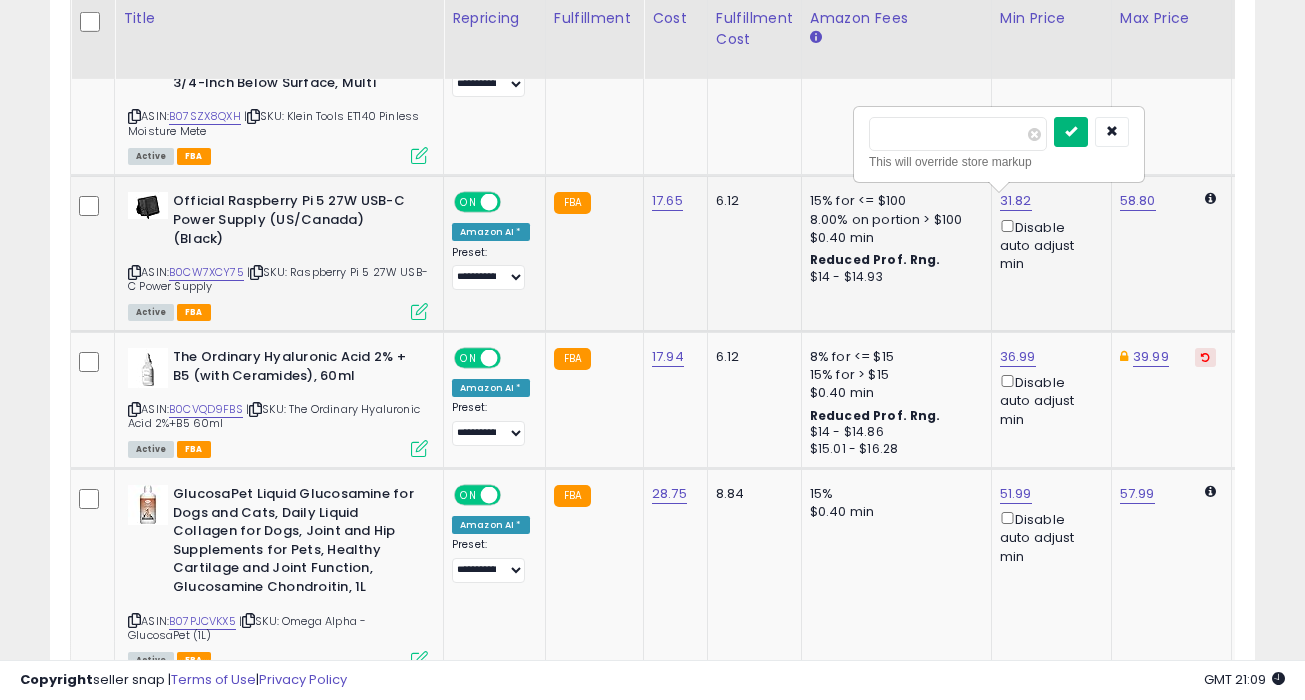 type on "*****" 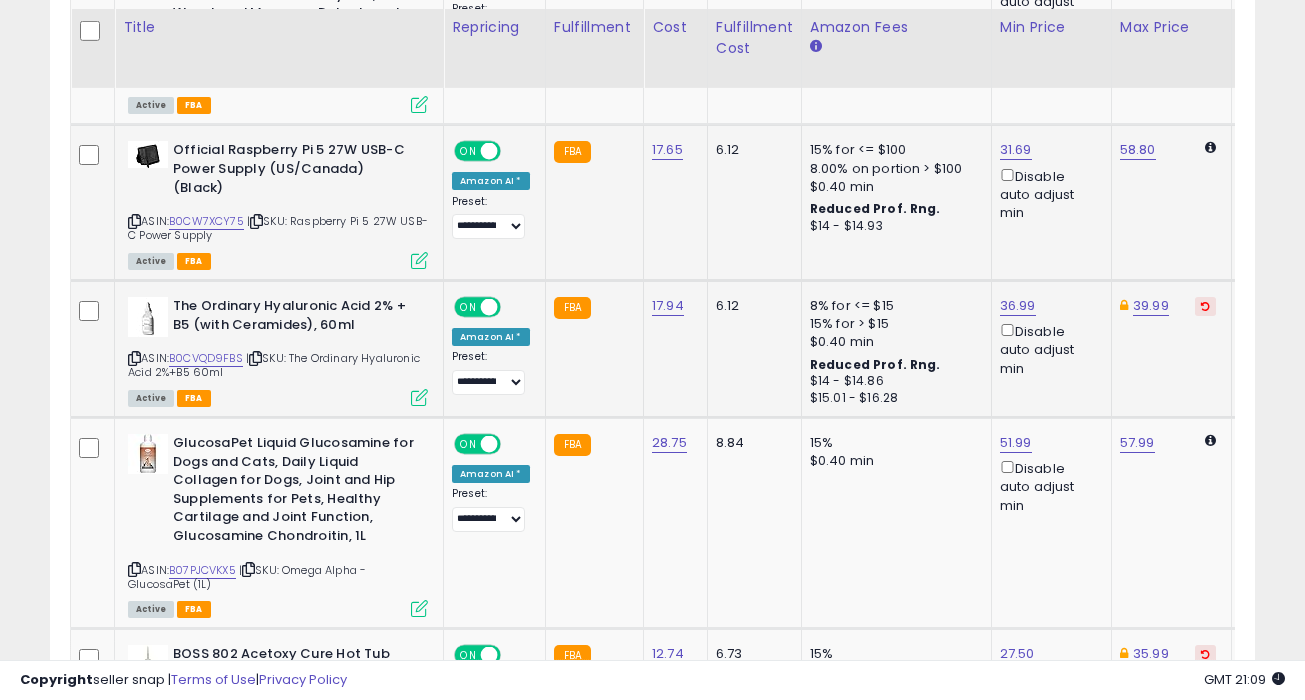 scroll, scrollTop: 3148, scrollLeft: 0, axis: vertical 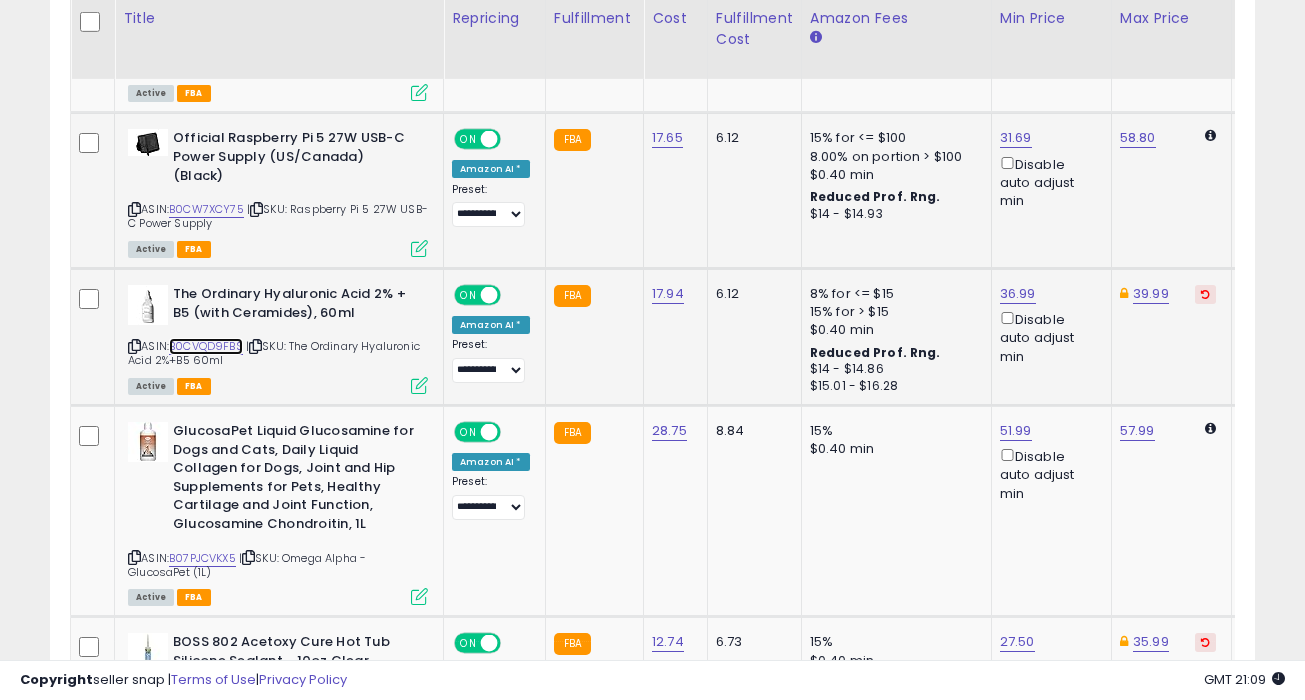 click on "B0CVQD9FBS" at bounding box center (206, 346) 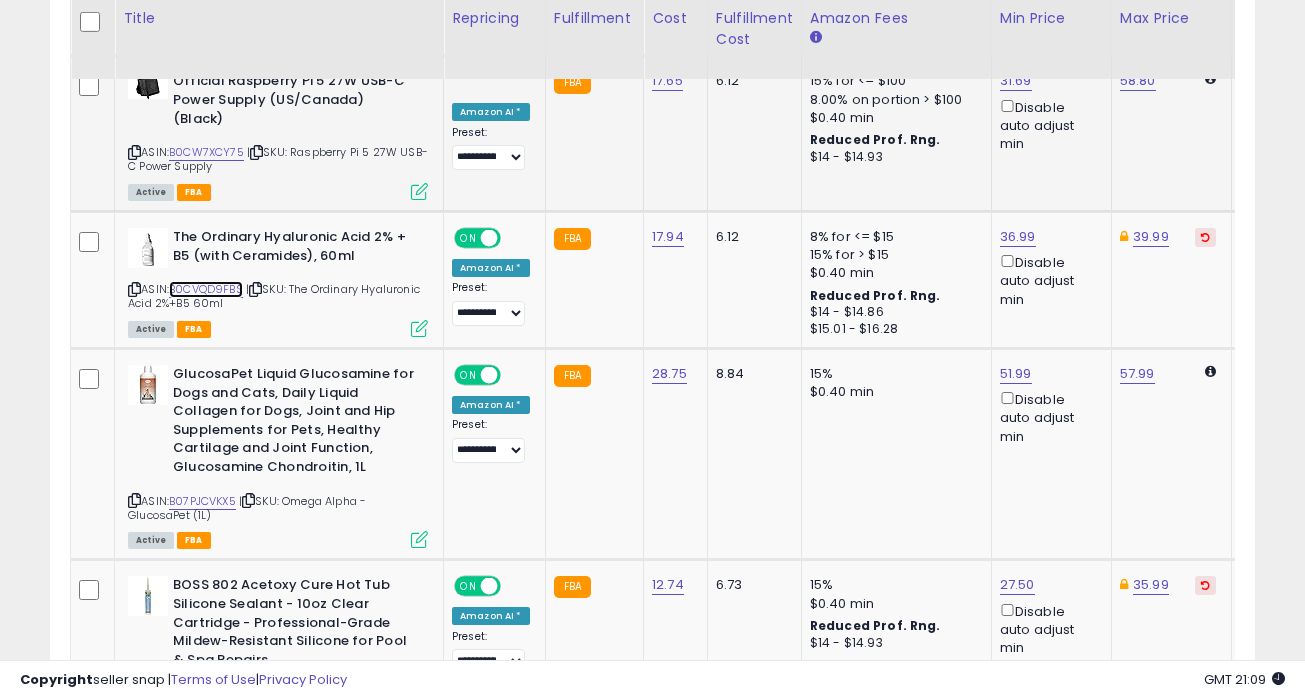 scroll, scrollTop: 3194, scrollLeft: 0, axis: vertical 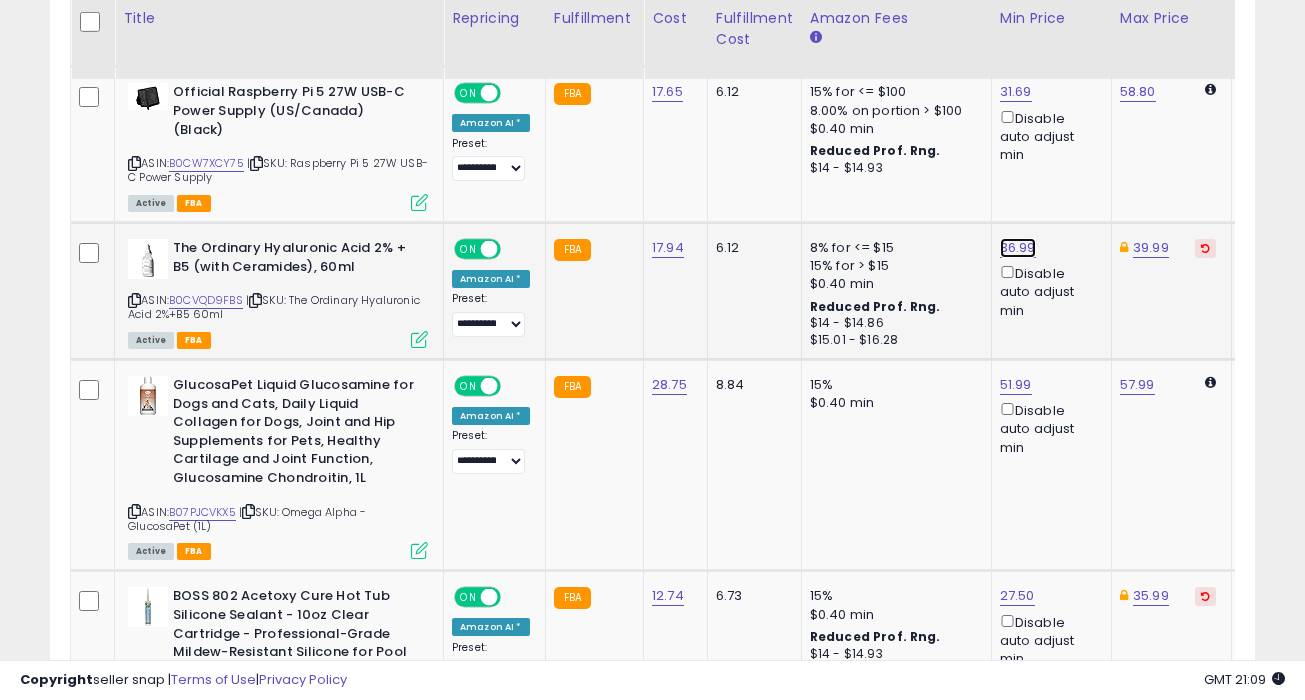 click on "36.99" at bounding box center (1014, -2070) 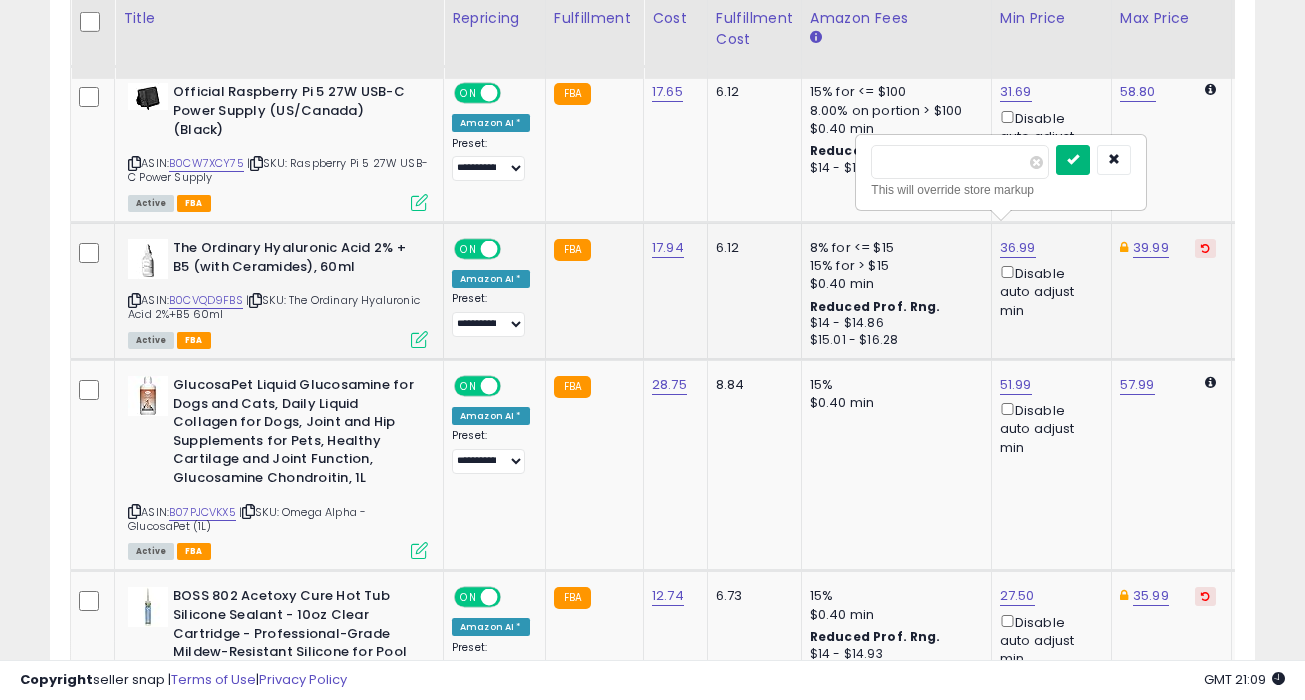 type on "*****" 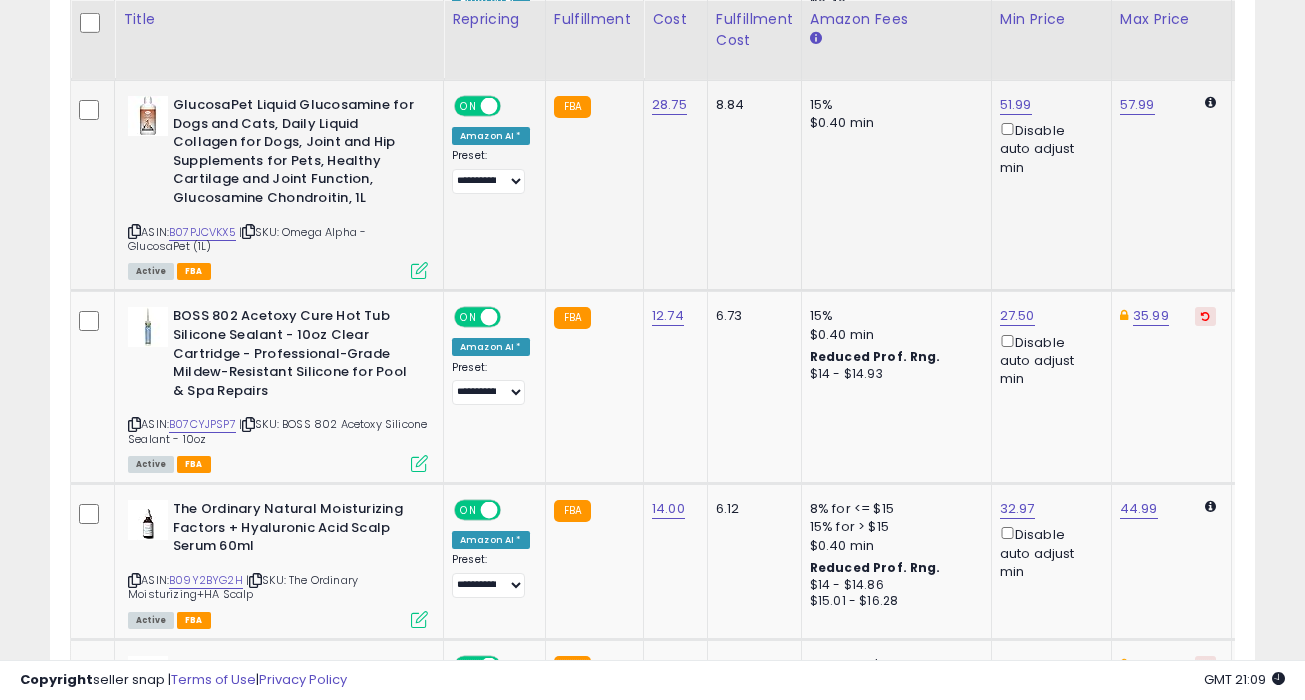 scroll, scrollTop: 3476, scrollLeft: 0, axis: vertical 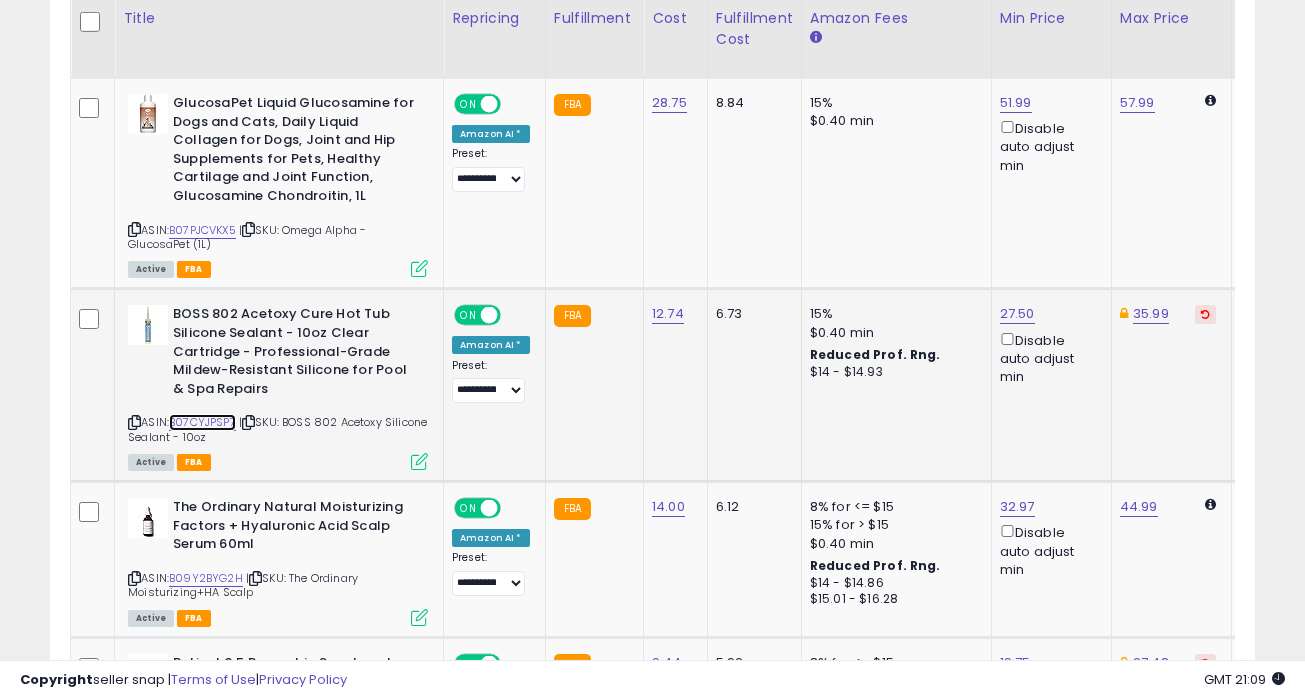 click on "B07CYJPSP7" at bounding box center (202, 422) 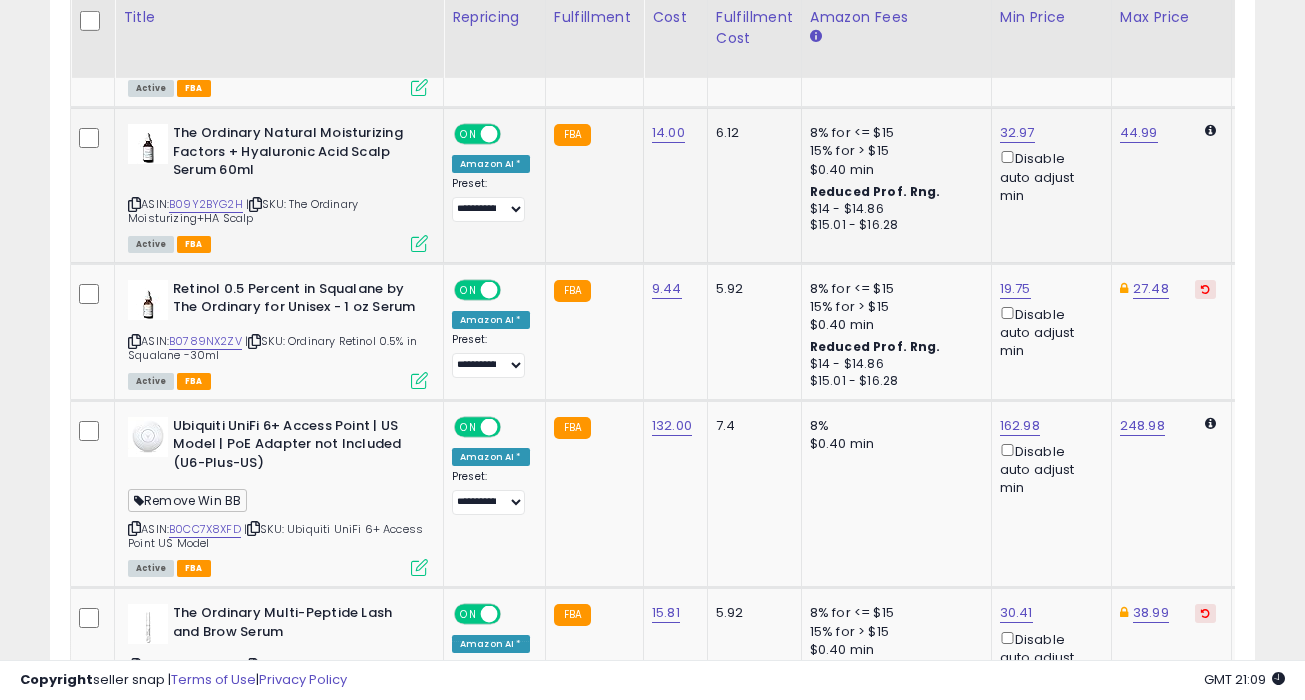 scroll, scrollTop: 3853, scrollLeft: 0, axis: vertical 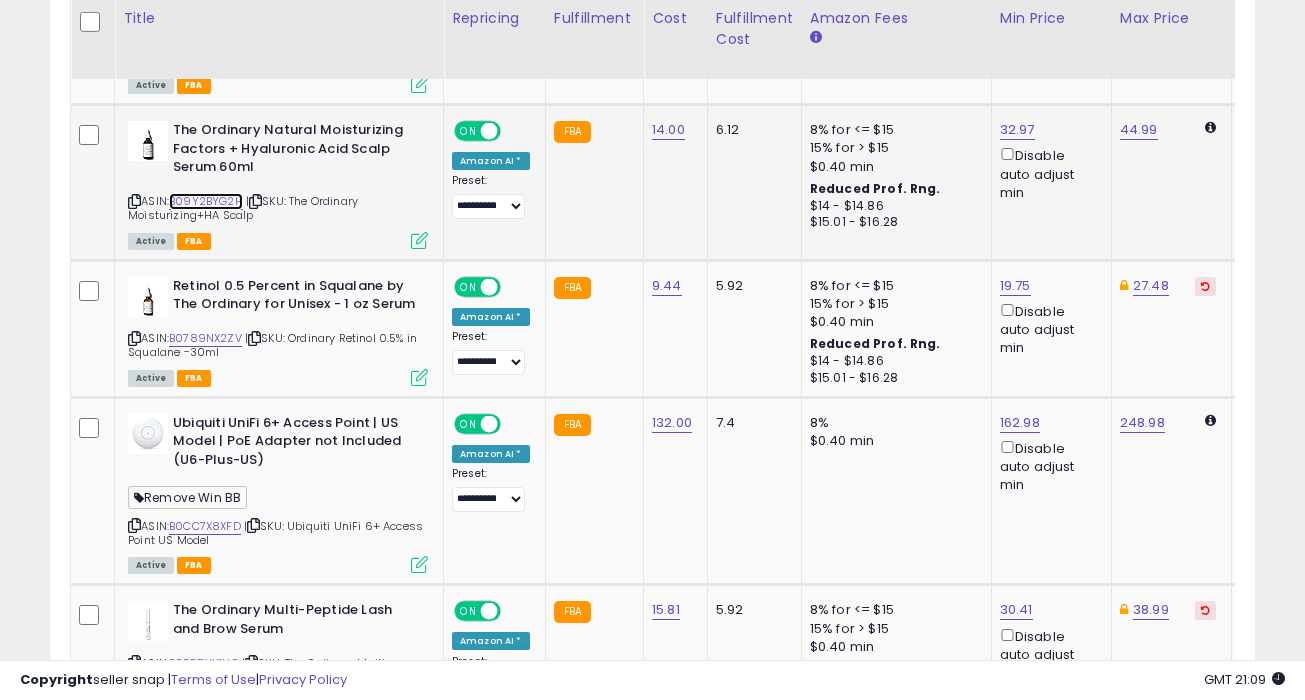 click on "B09Y2BYG2H" at bounding box center (206, 201) 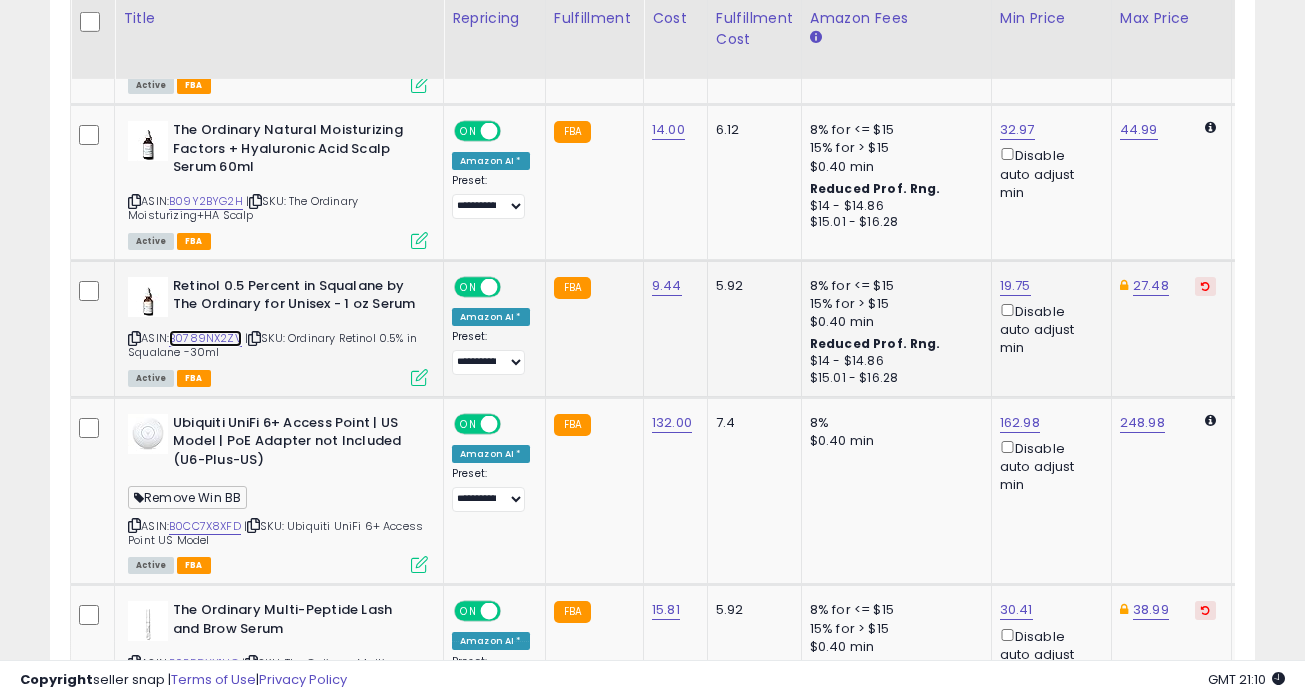 click on "B0789NX2ZV" at bounding box center [205, 338] 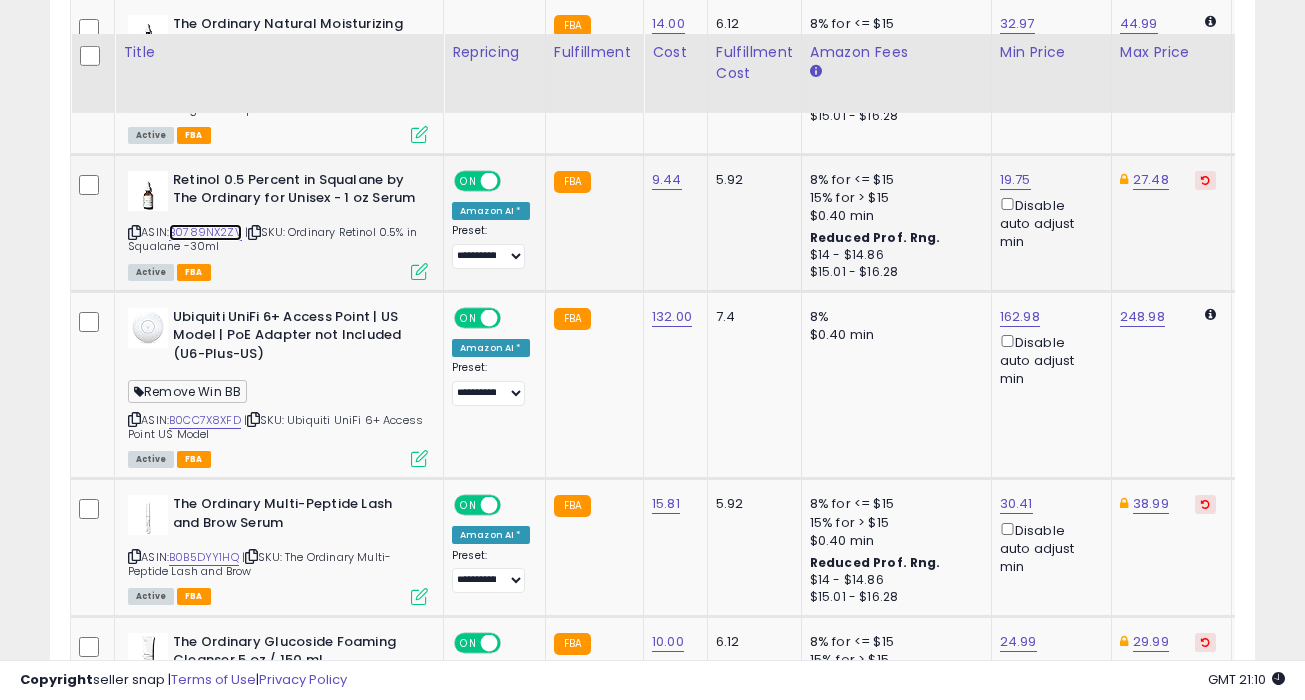 scroll, scrollTop: 3994, scrollLeft: 0, axis: vertical 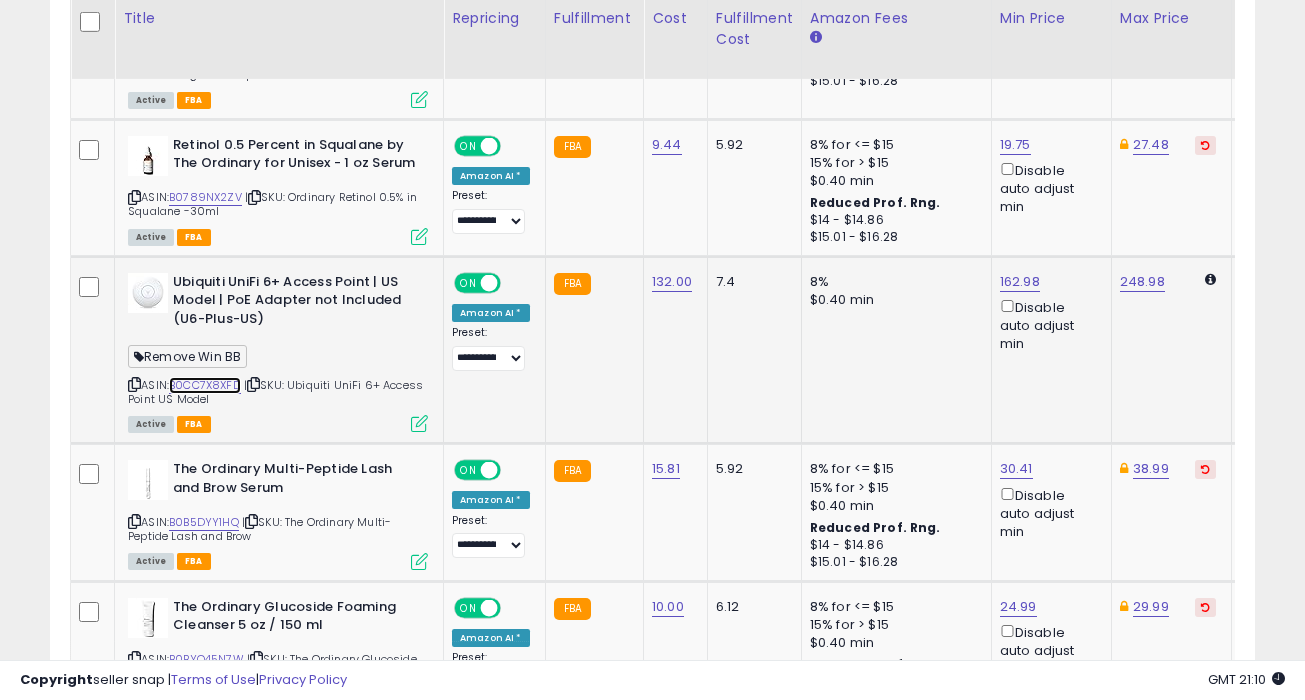 click on "B0CC7X8XFD" at bounding box center (205, 385) 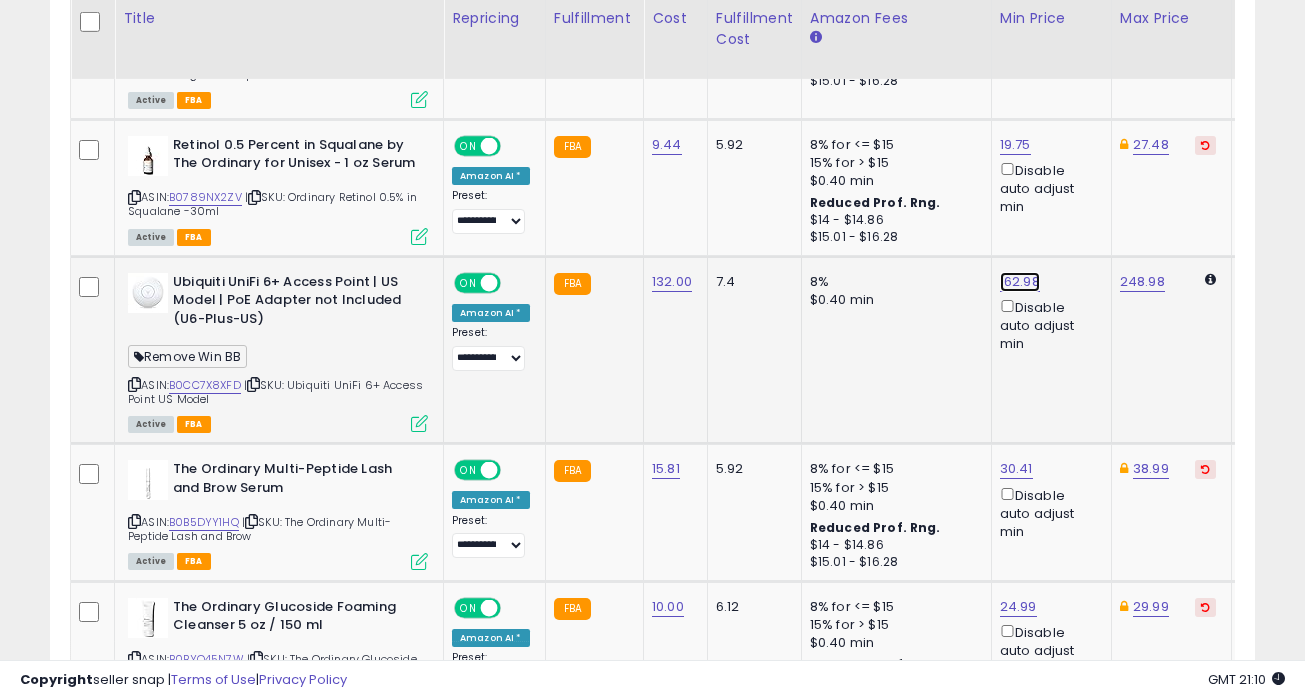 click on "162.98" at bounding box center [1014, -2870] 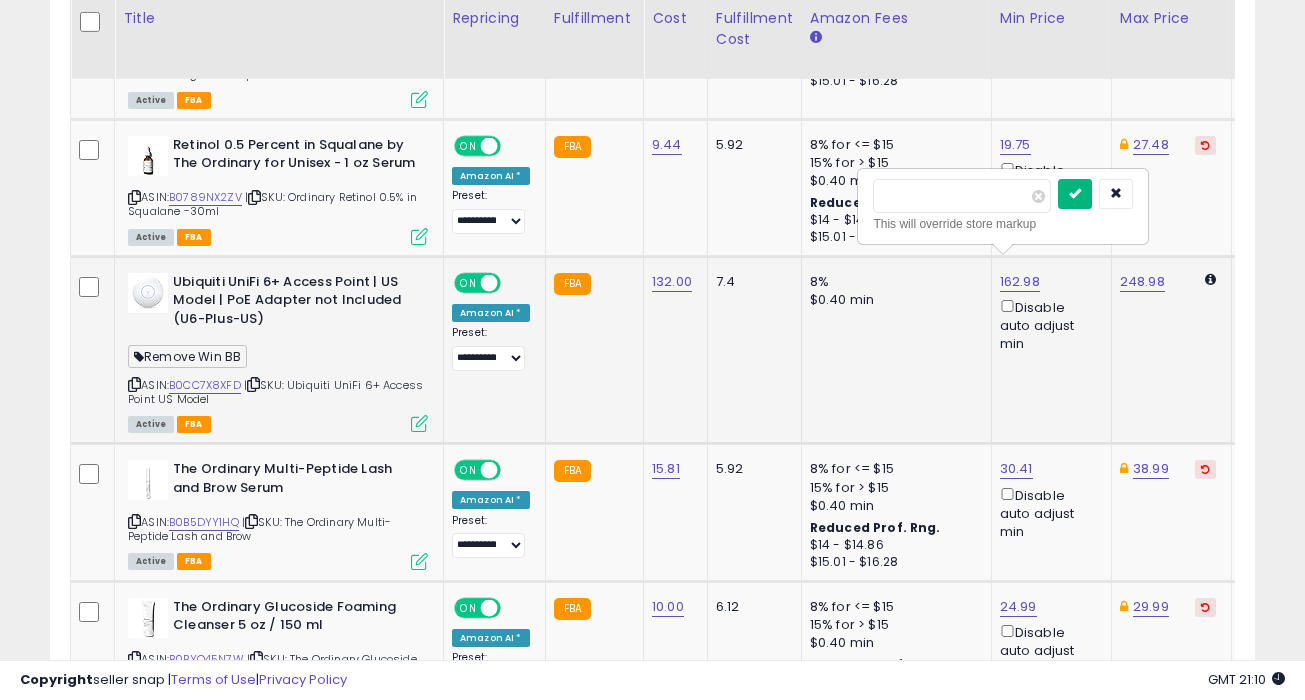 type on "******" 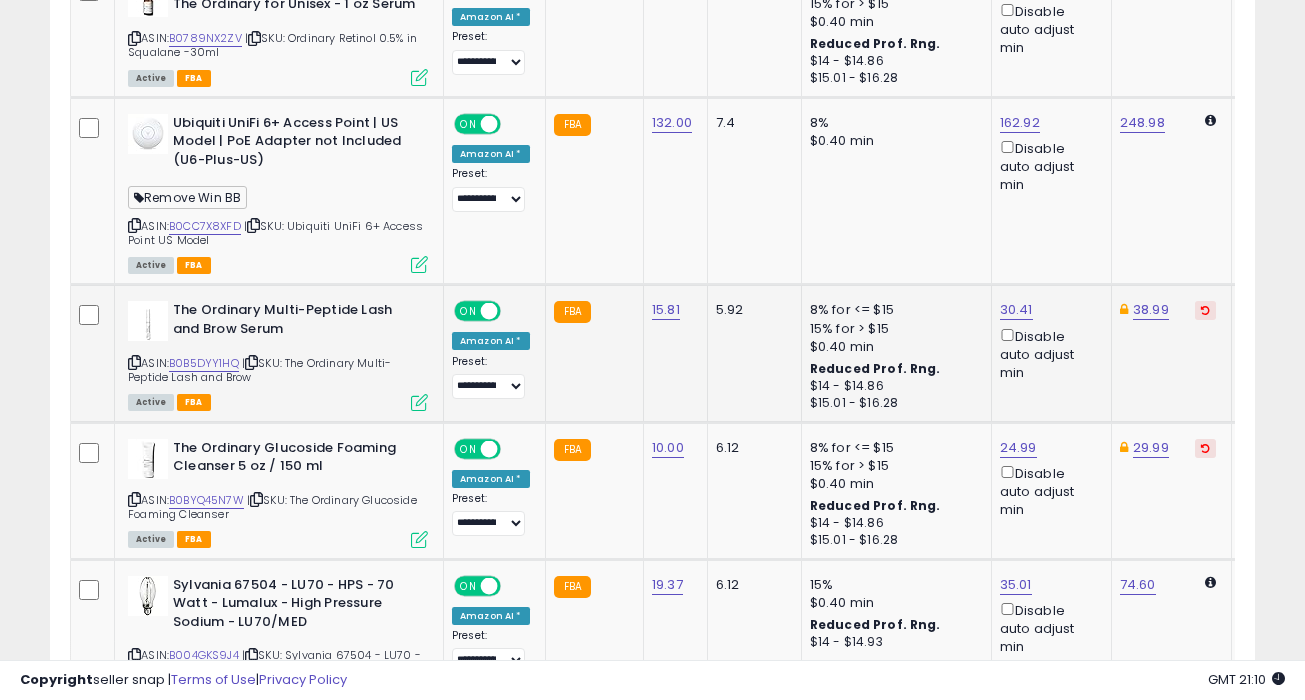 scroll, scrollTop: 4175, scrollLeft: 0, axis: vertical 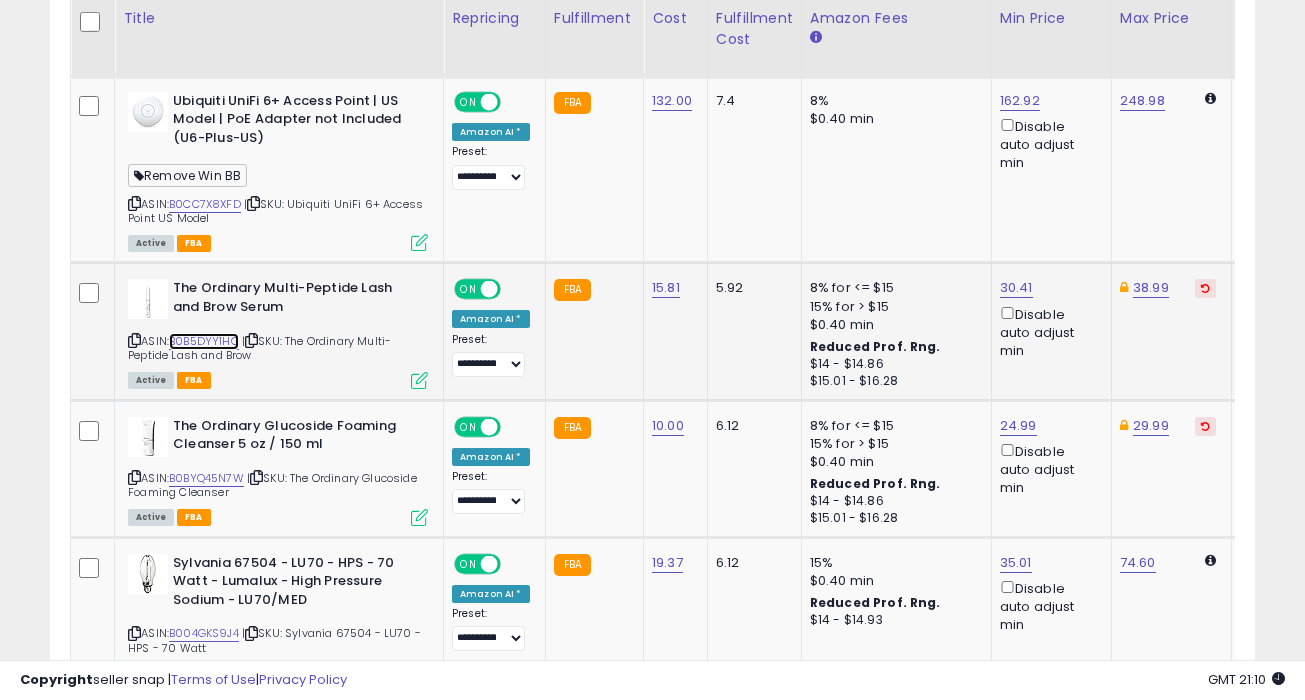 click on "B0B5DYY1HQ" at bounding box center [204, 341] 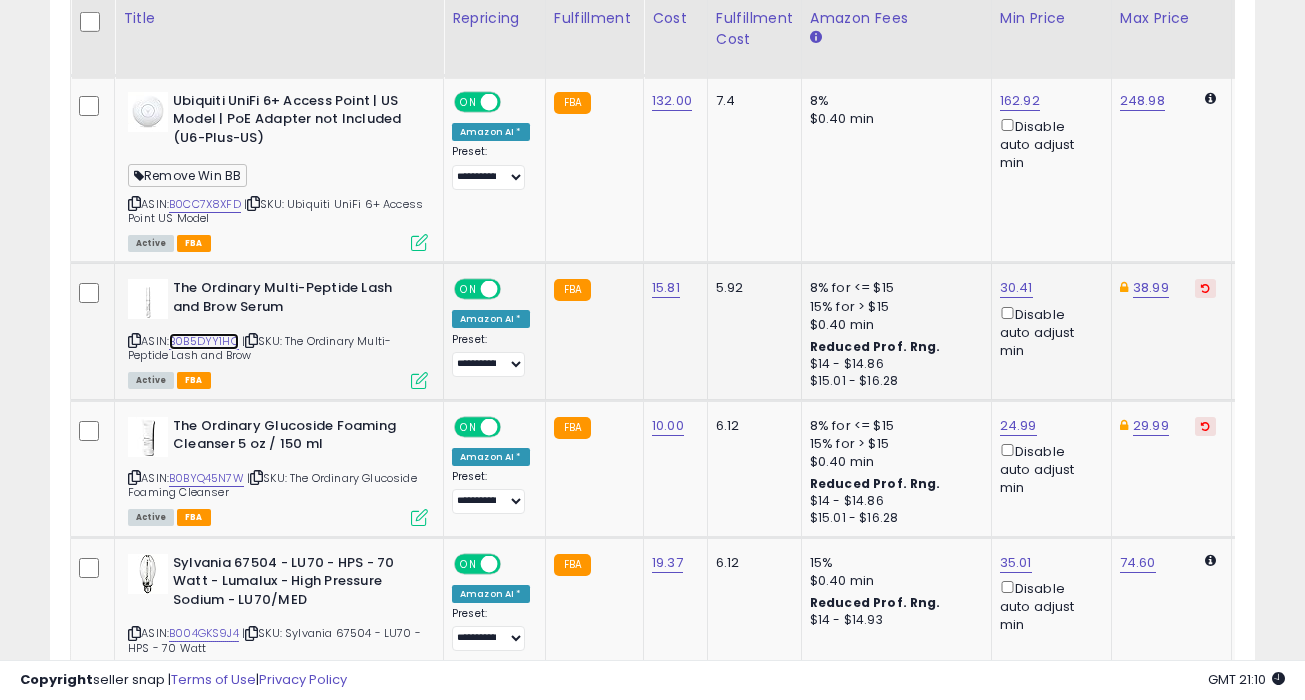 click on "B0B5DYY1HQ" at bounding box center [204, 341] 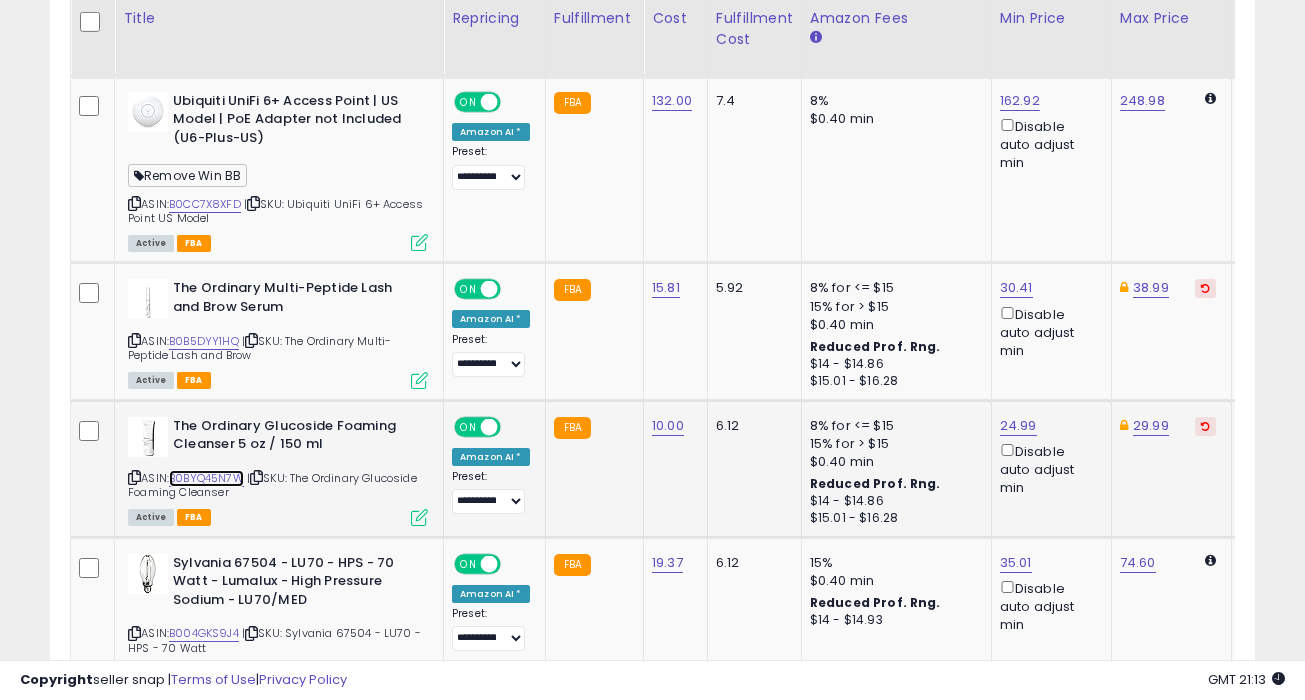click on "B0BYQ45N7W" at bounding box center [206, 478] 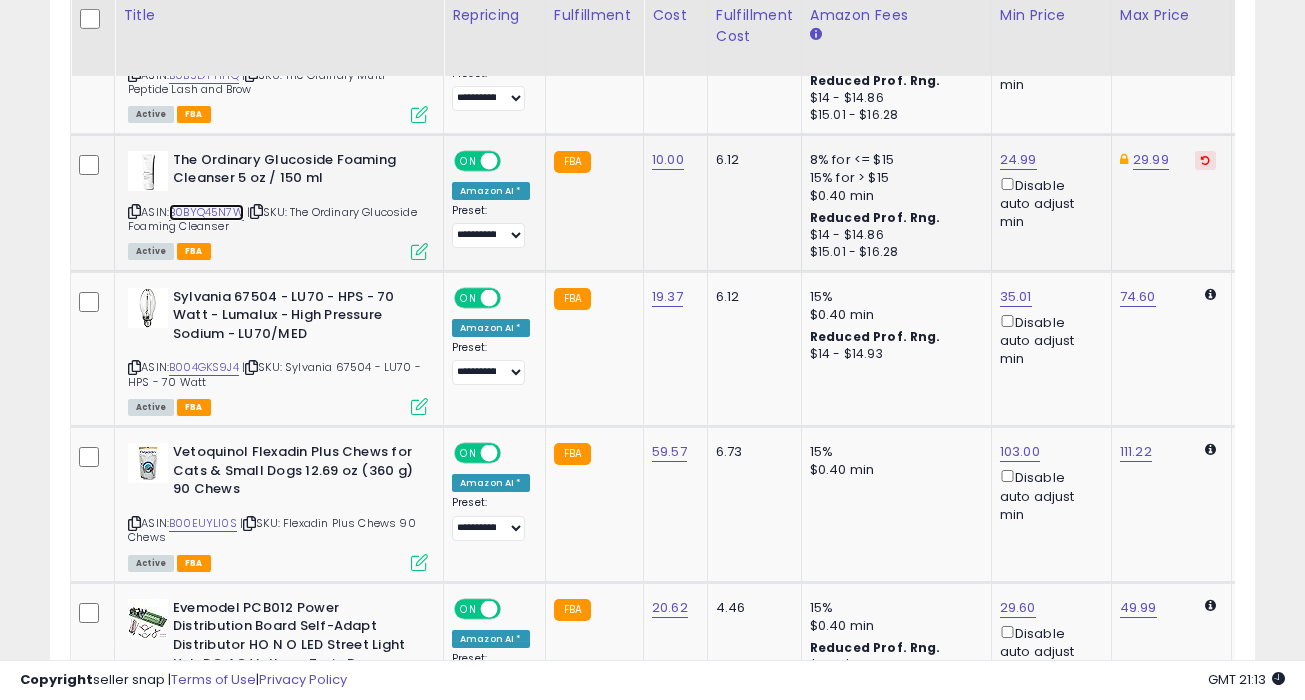 scroll, scrollTop: 4442, scrollLeft: 0, axis: vertical 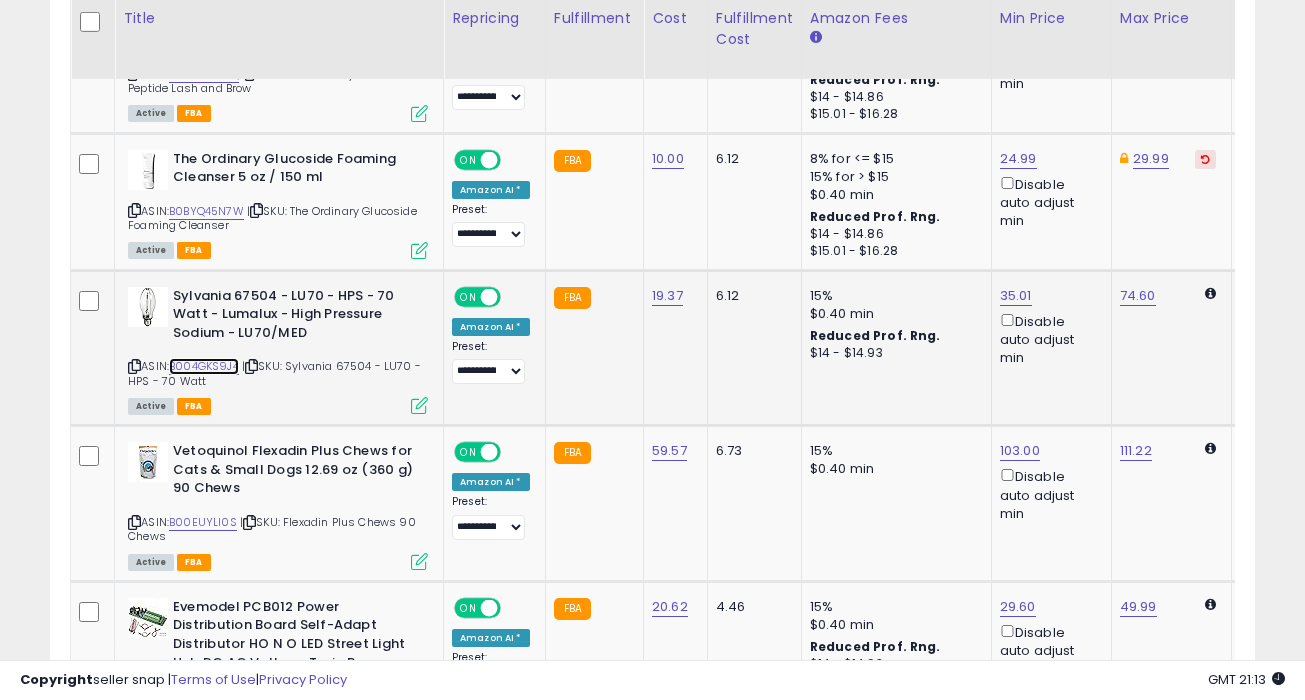 click on "B004GKS9J4" at bounding box center [204, 366] 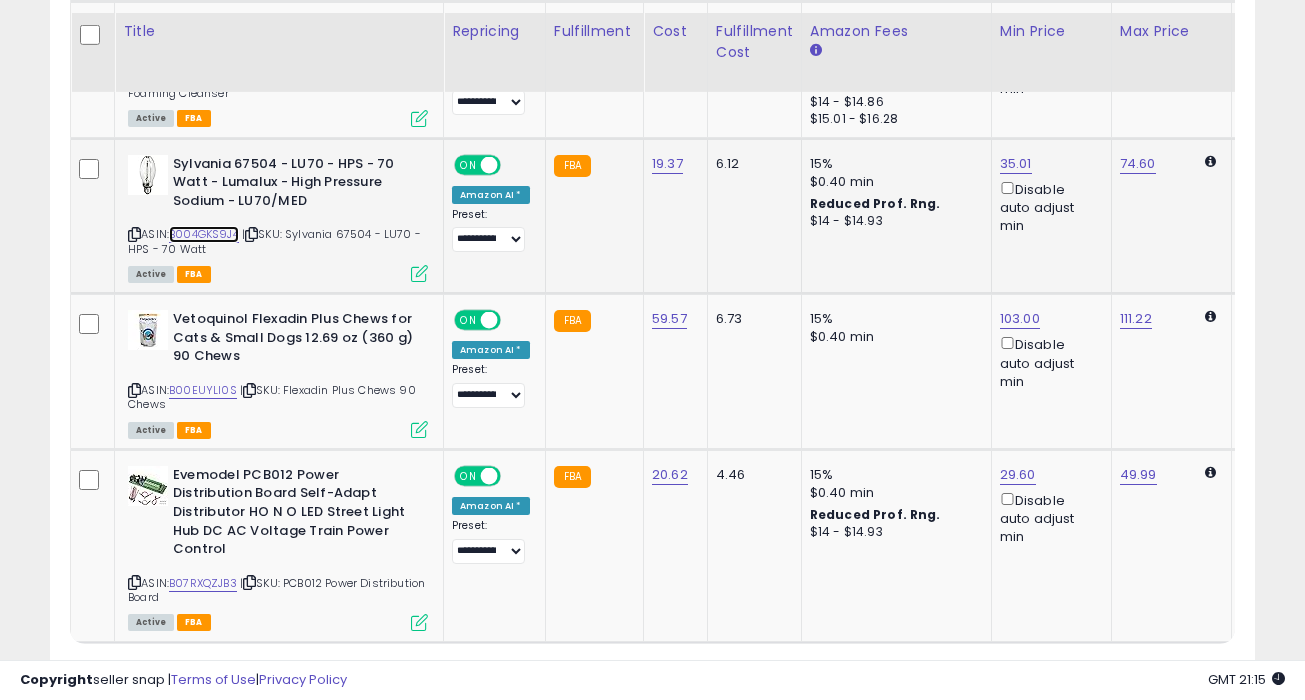 scroll, scrollTop: 4591, scrollLeft: 0, axis: vertical 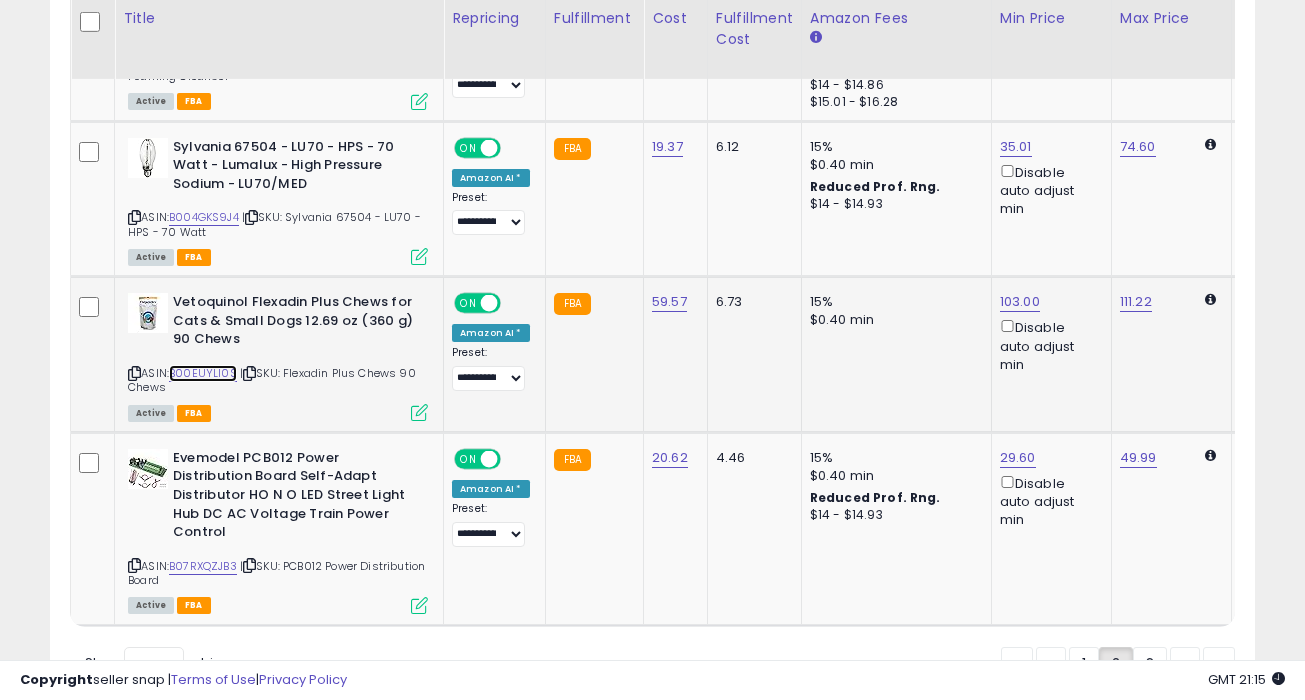 click on "B00EUYLI0S" at bounding box center (203, 373) 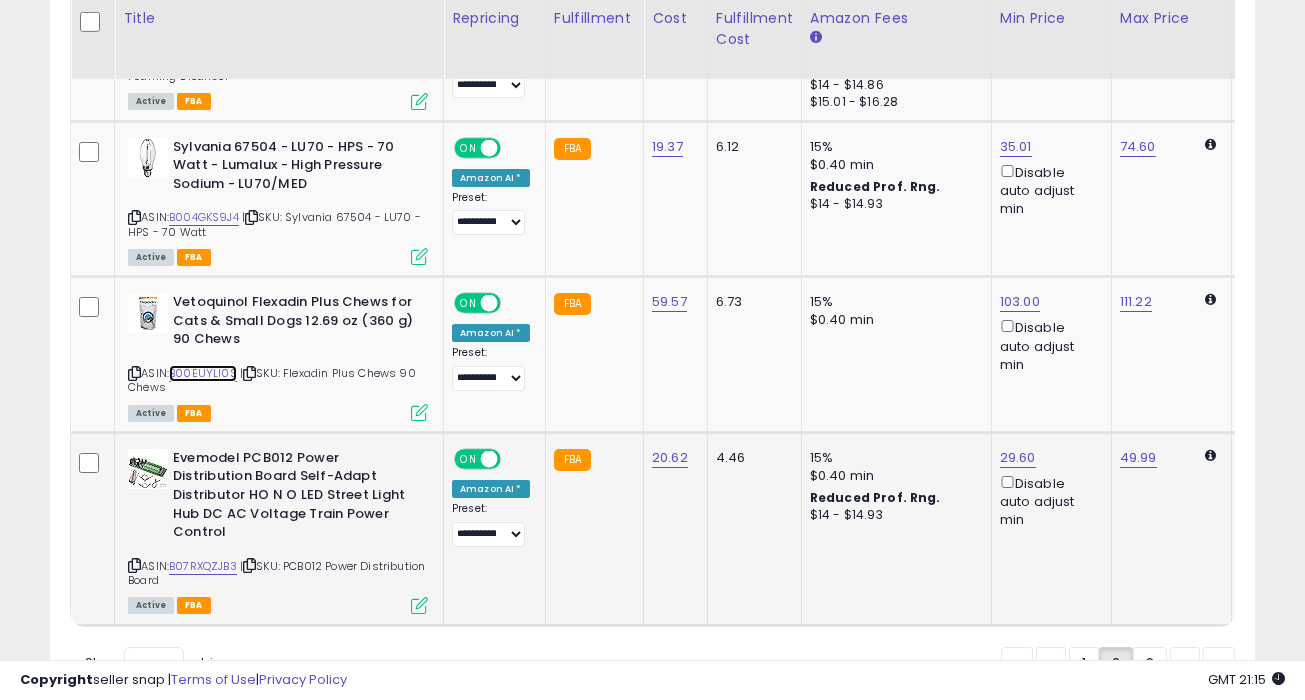 scroll, scrollTop: 4674, scrollLeft: 0, axis: vertical 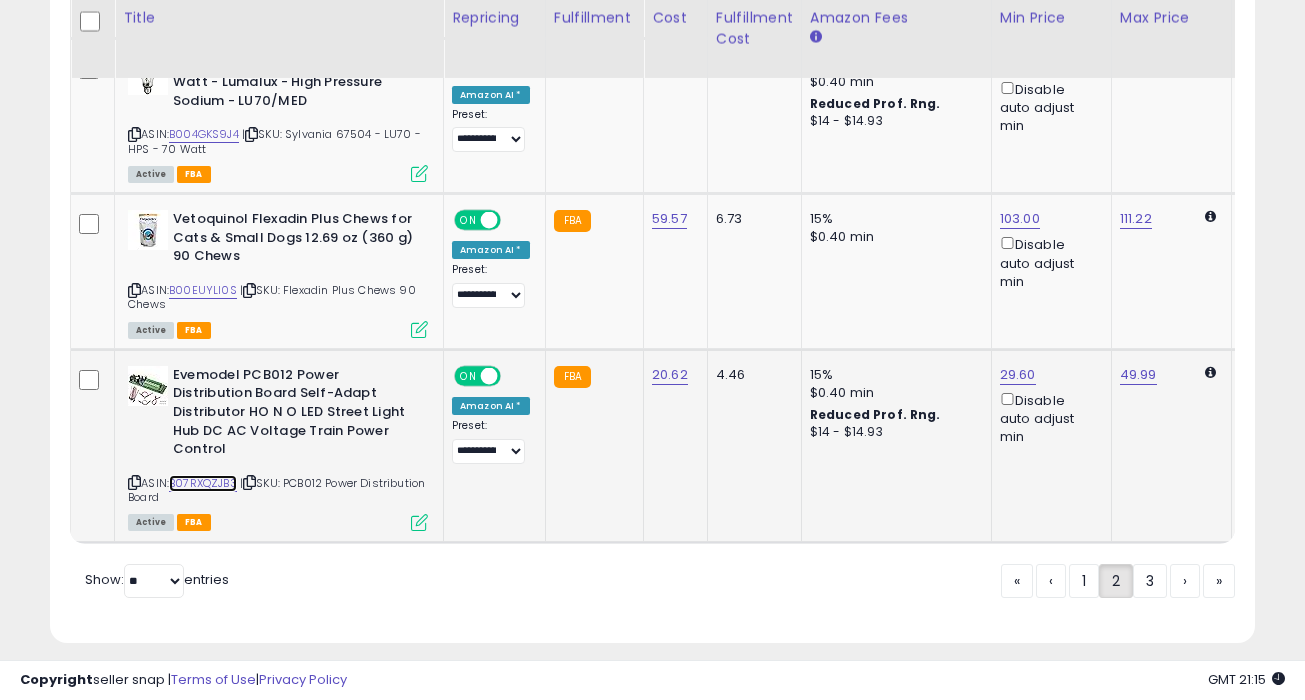 click on "B07RXQZJB3" at bounding box center [203, 483] 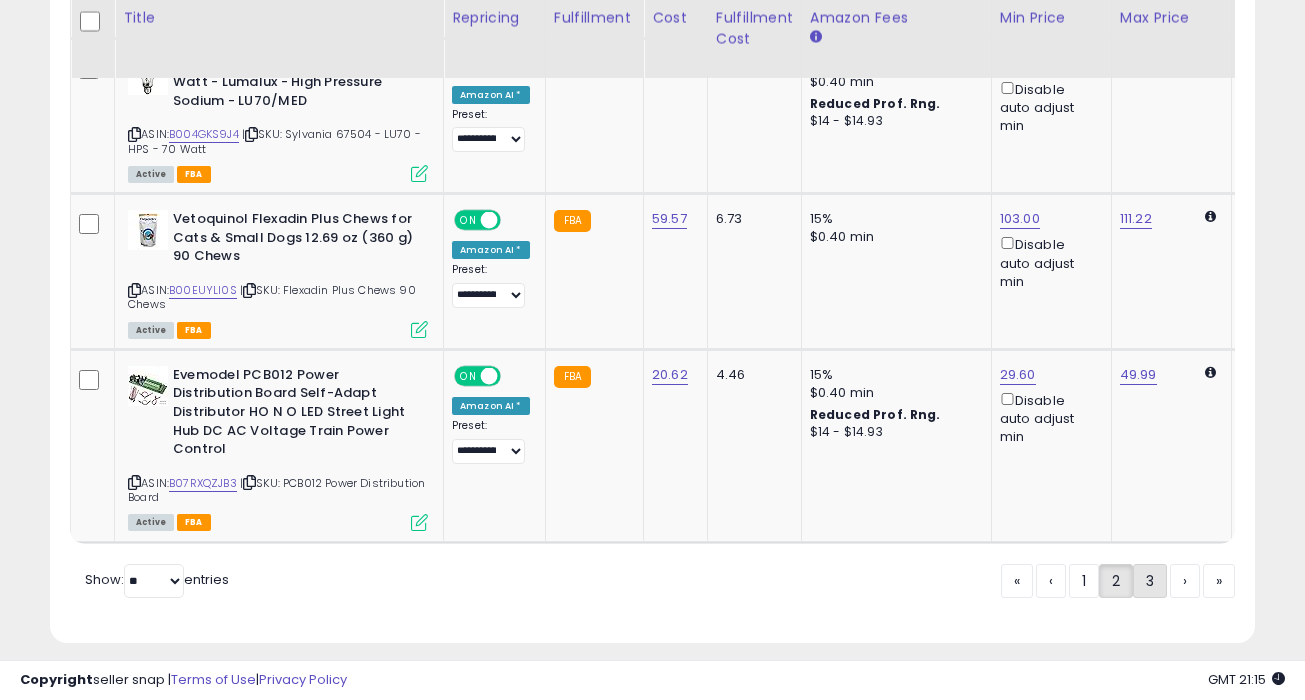 click on "3" 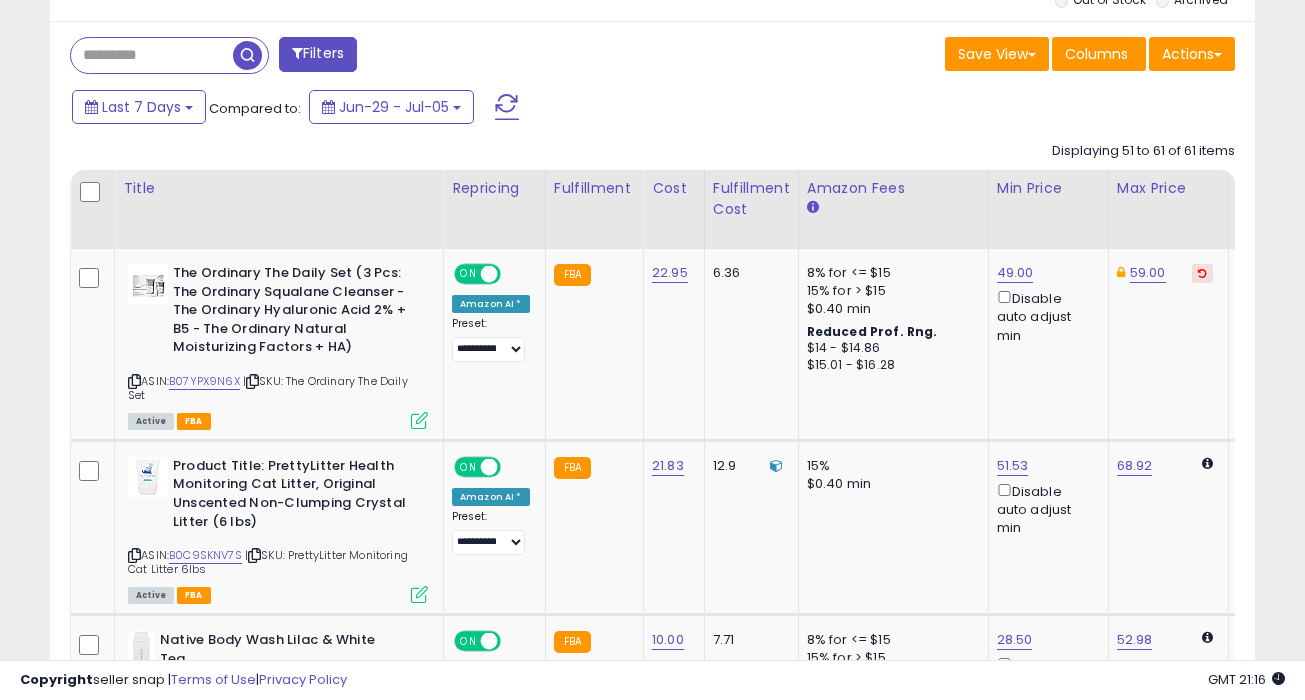 scroll, scrollTop: 860, scrollLeft: 0, axis: vertical 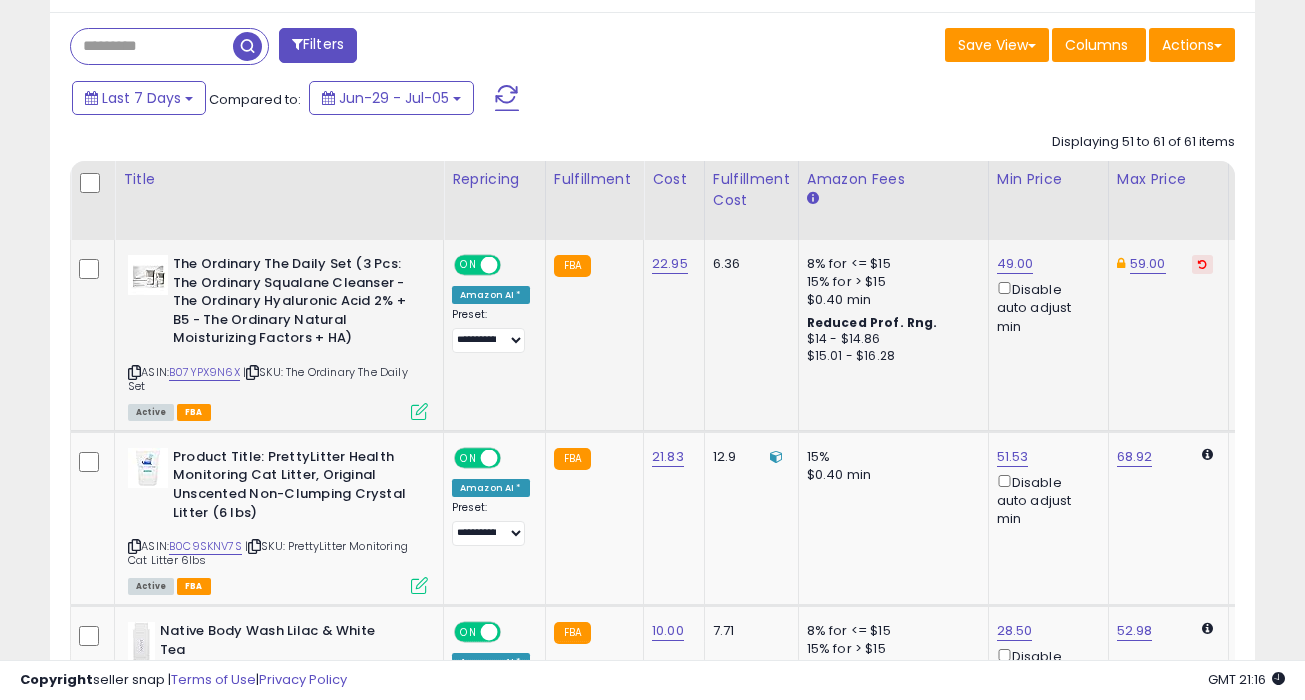 click on "ASIN:  B07YPX9N6X    |   SKU: The Ordinary The Daily Set Active FBA" at bounding box center (278, 336) 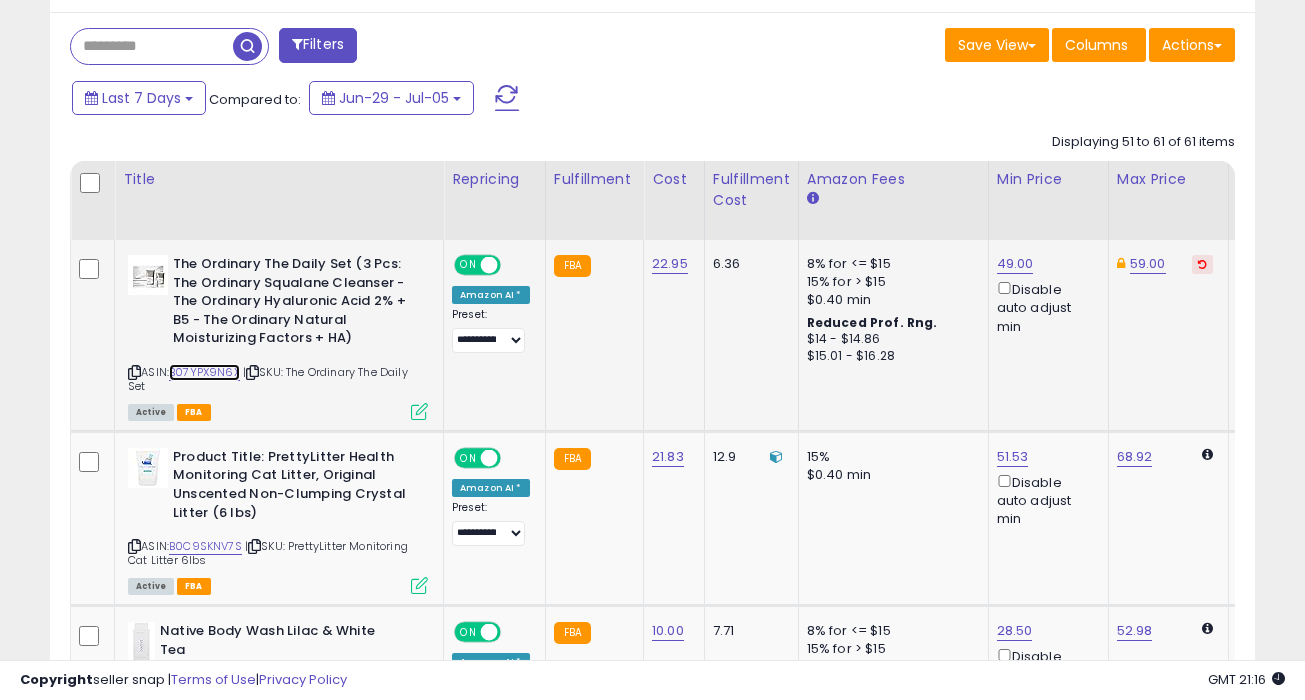 click on "B07YPX9N6X" at bounding box center (204, 372) 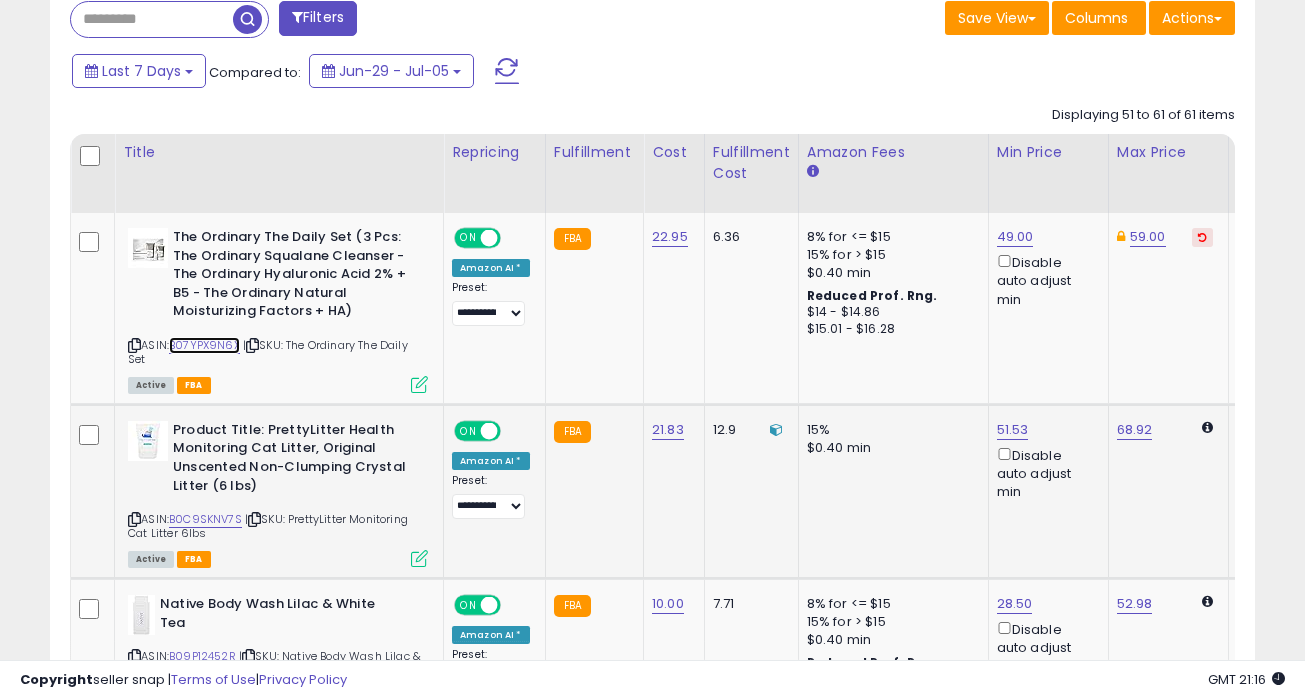 scroll, scrollTop: 888, scrollLeft: 0, axis: vertical 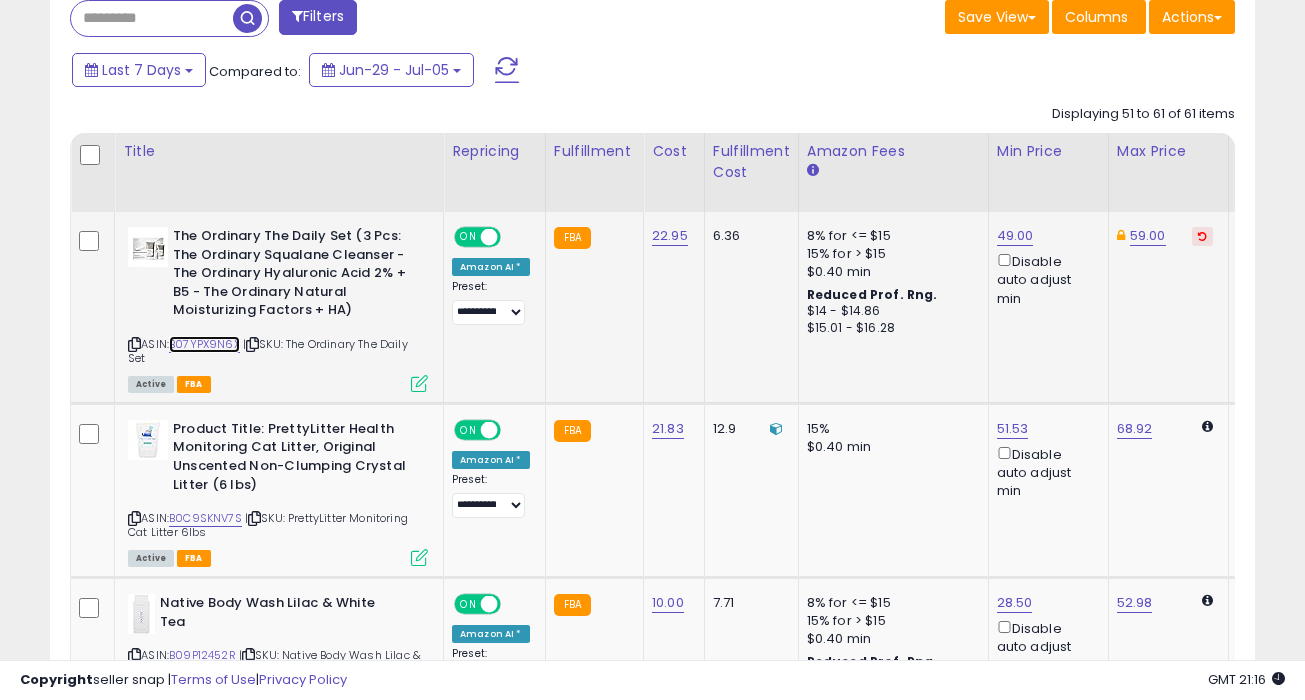 click on "B07YPX9N6X" at bounding box center (204, 344) 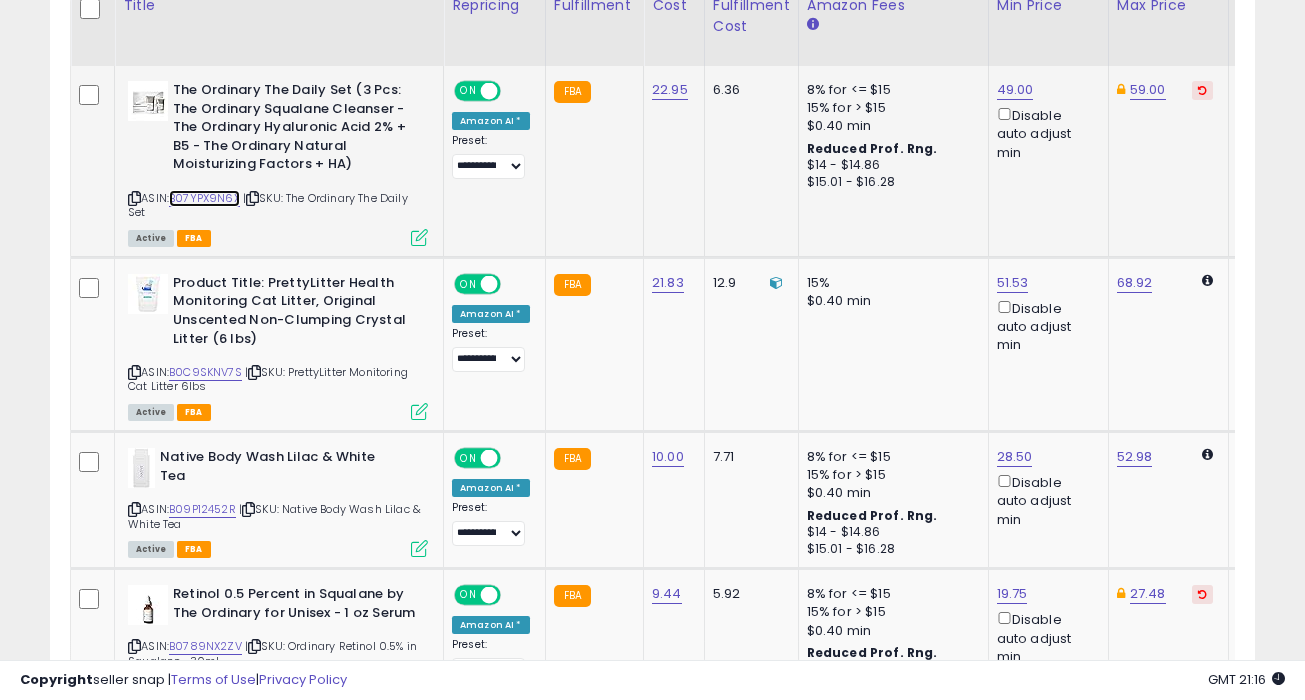 scroll, scrollTop: 1116, scrollLeft: 0, axis: vertical 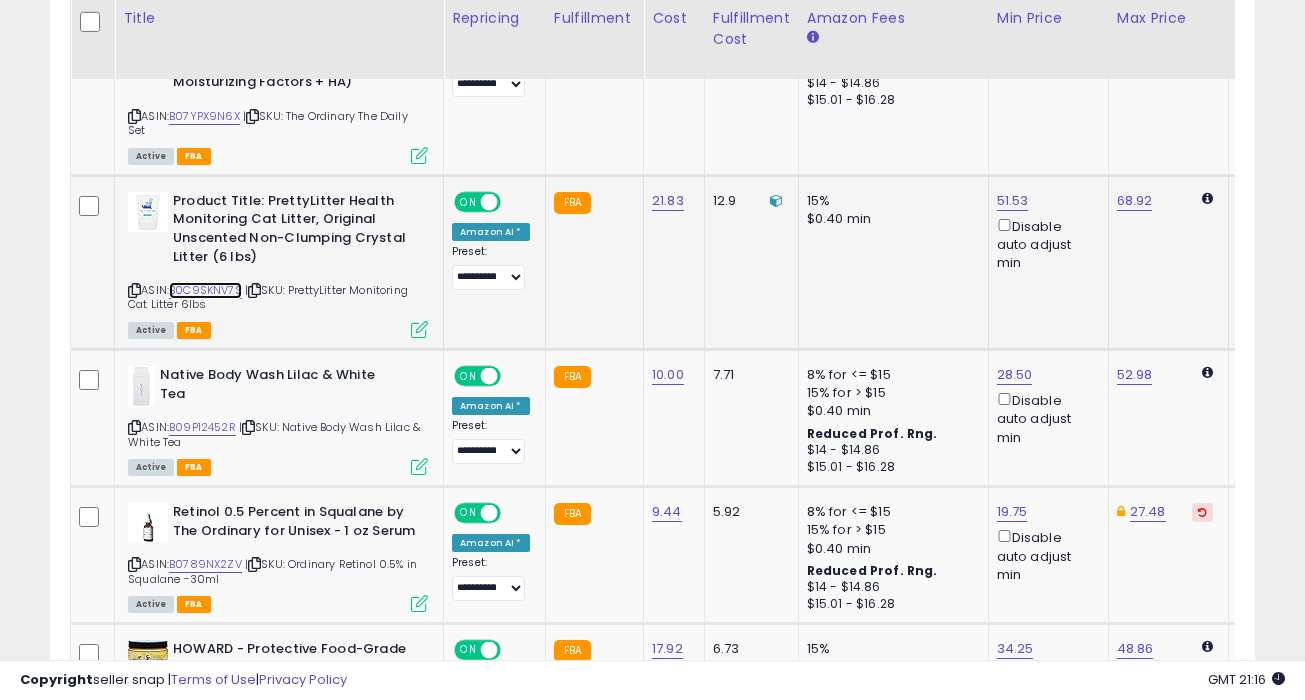 click on "B0C9SKNV7S" at bounding box center (205, 290) 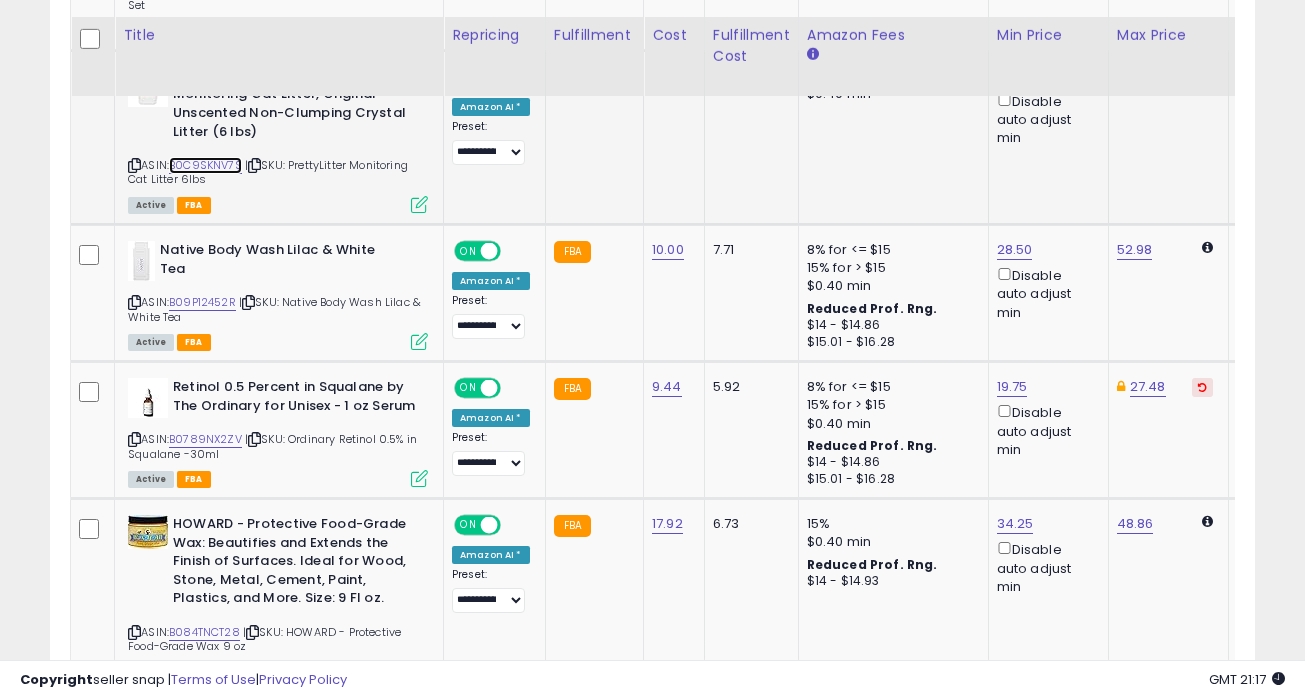 scroll, scrollTop: 1258, scrollLeft: 0, axis: vertical 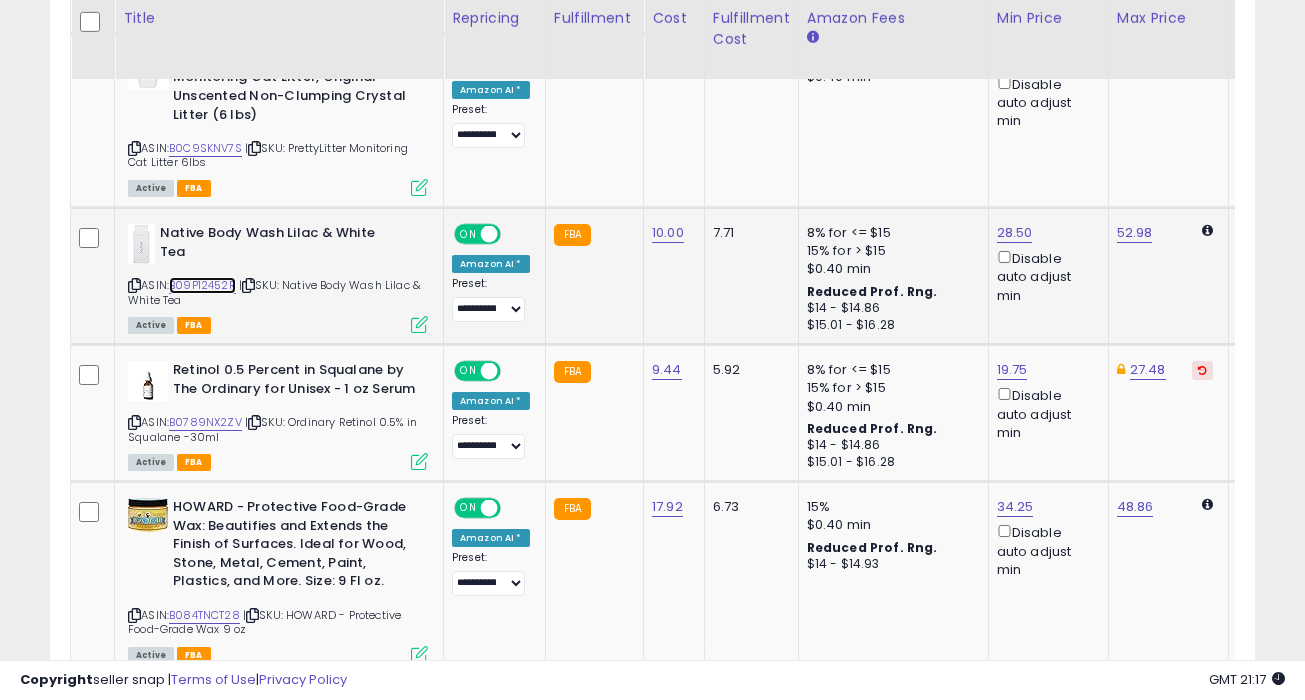 click on "B09P12452R" at bounding box center [202, 285] 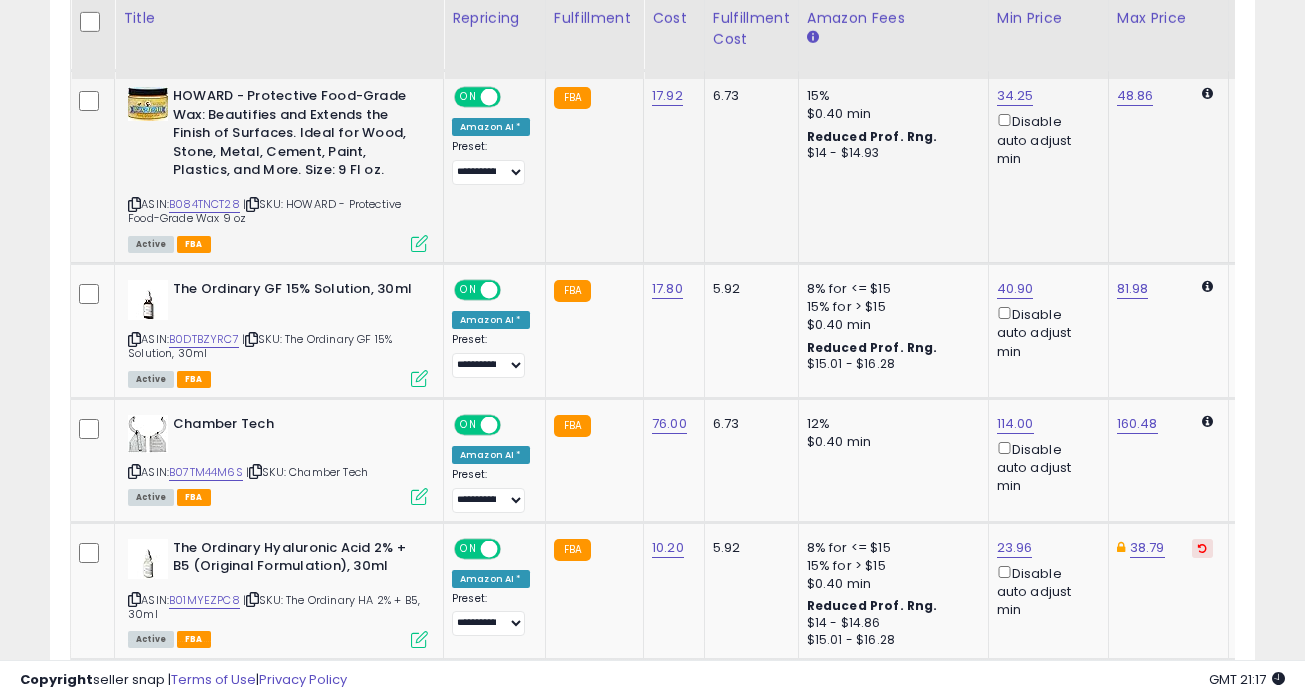 scroll, scrollTop: 1668, scrollLeft: 0, axis: vertical 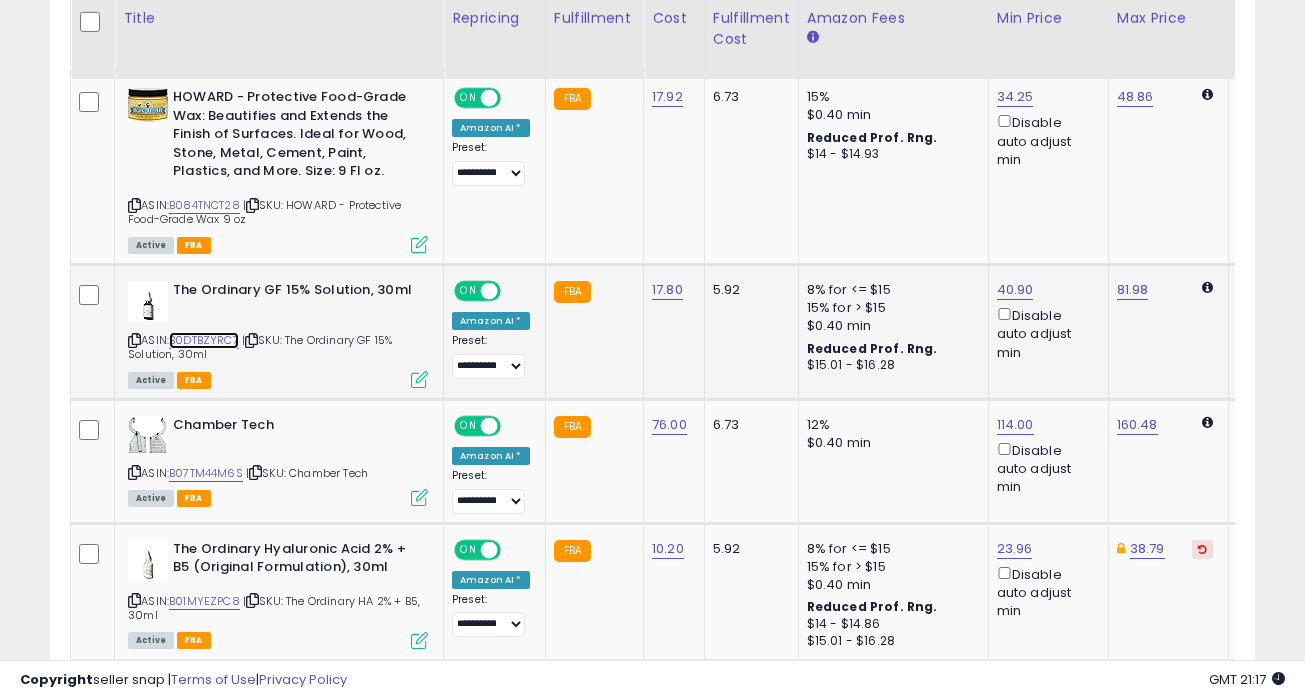 click on "B0DTBZYRC7" at bounding box center (204, 340) 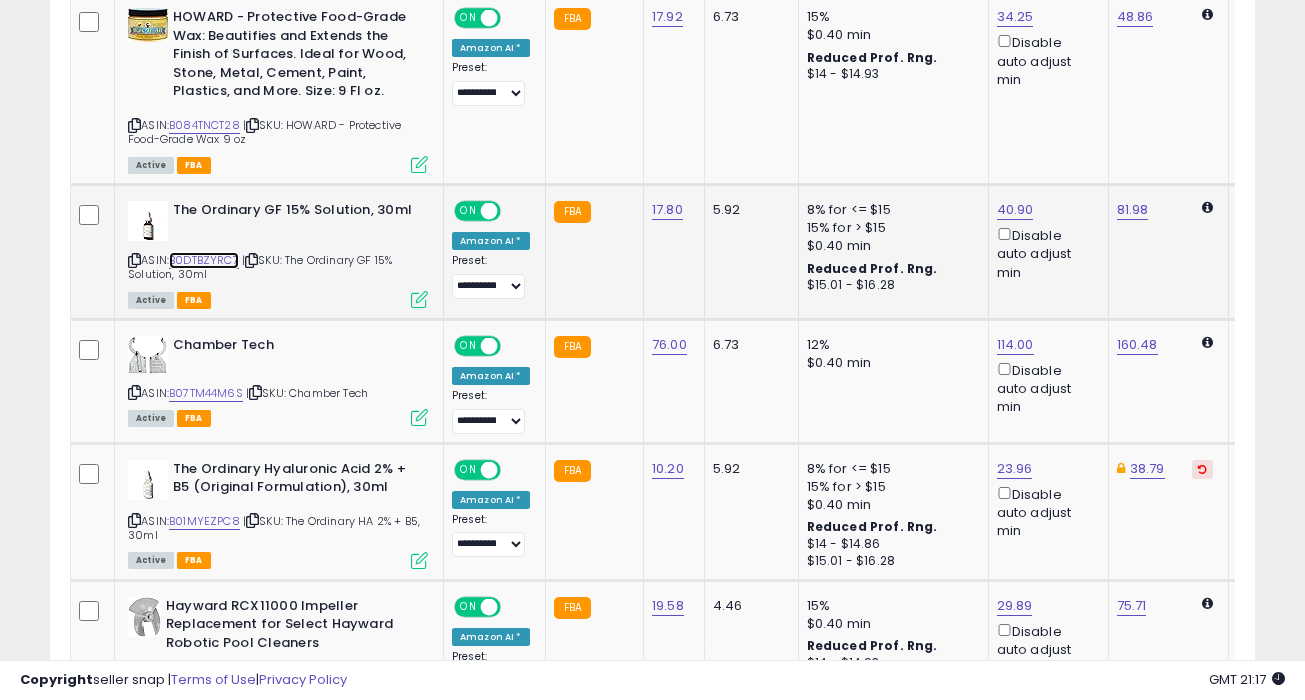scroll, scrollTop: 1780, scrollLeft: 0, axis: vertical 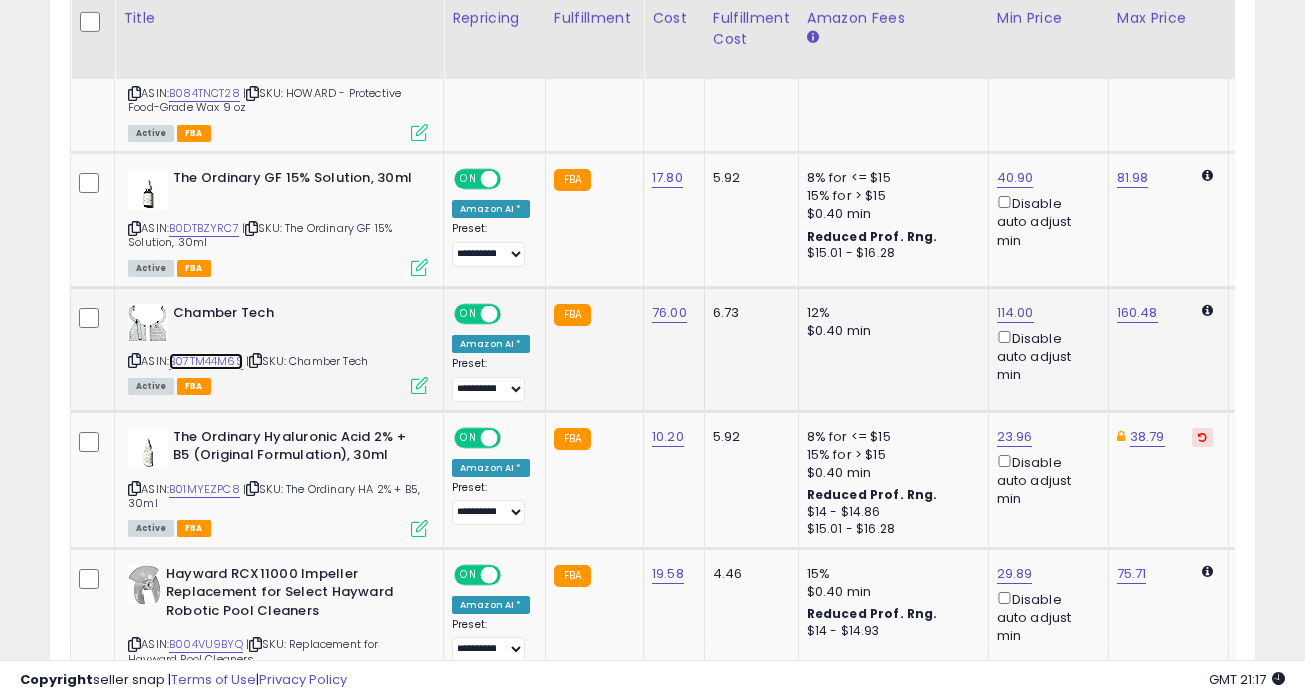 click on "B07TM44M6S" at bounding box center (206, 361) 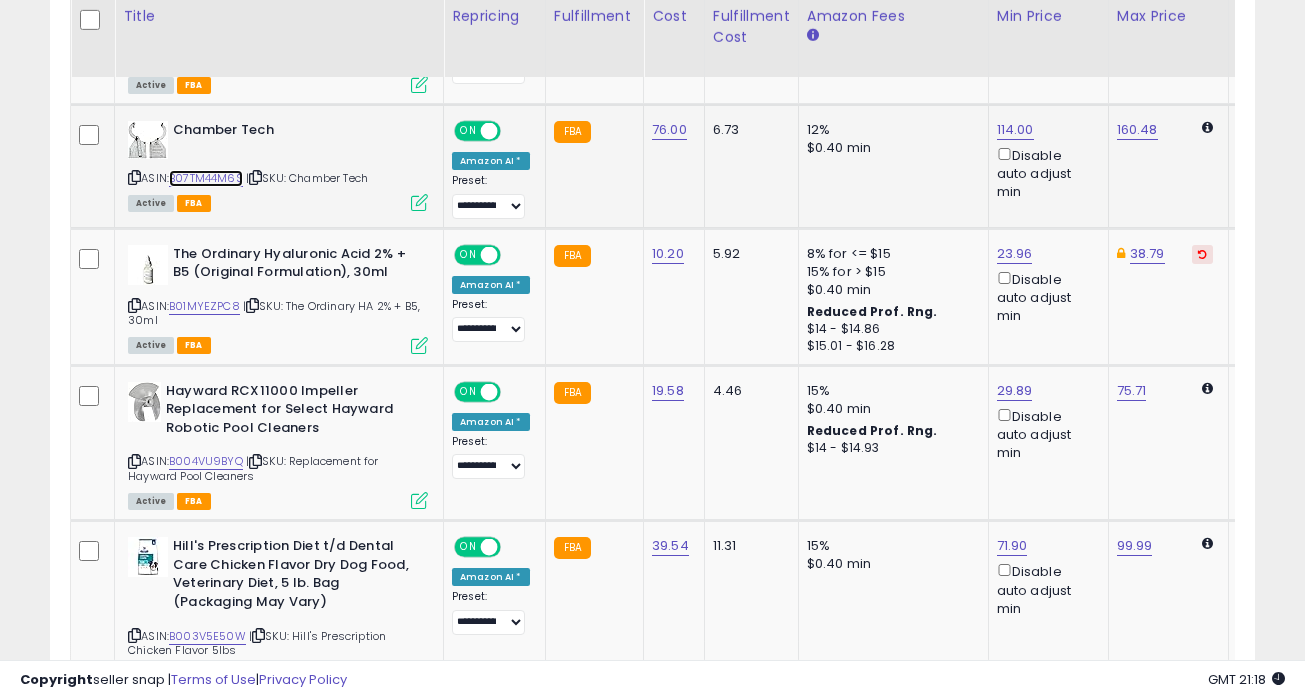 scroll, scrollTop: 1961, scrollLeft: 0, axis: vertical 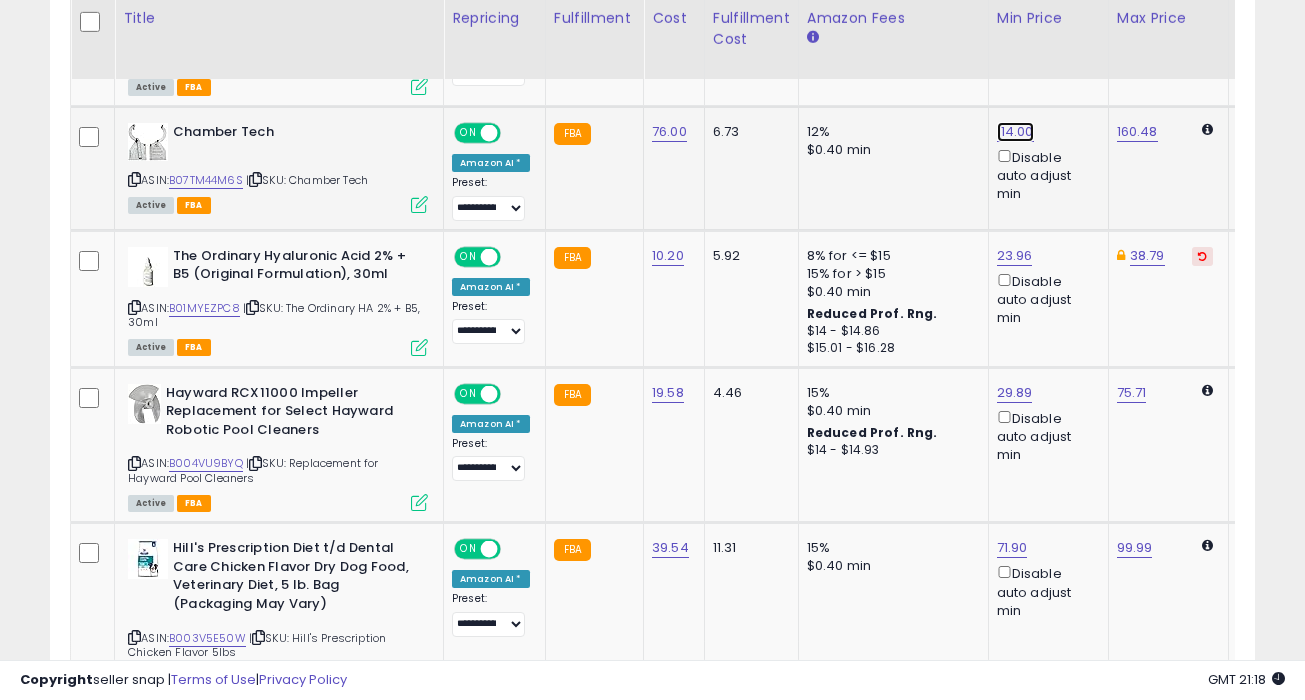 click on "114.00" at bounding box center (1015, -837) 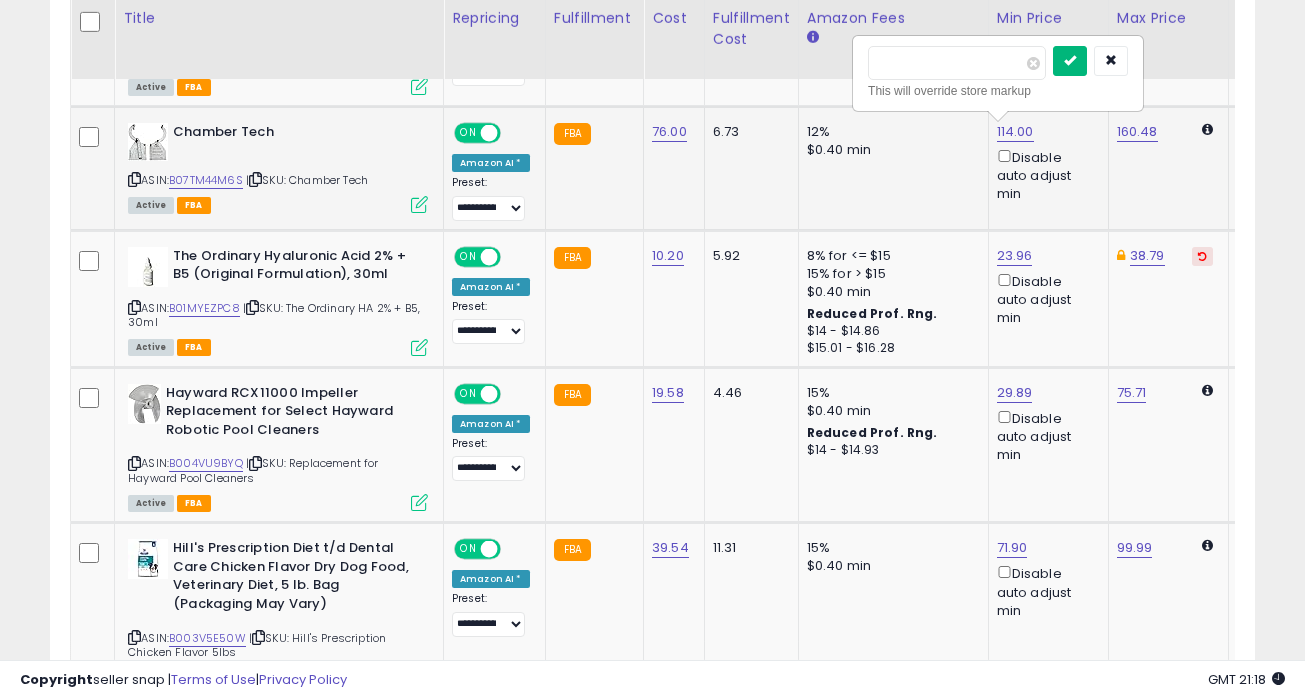 type on "***" 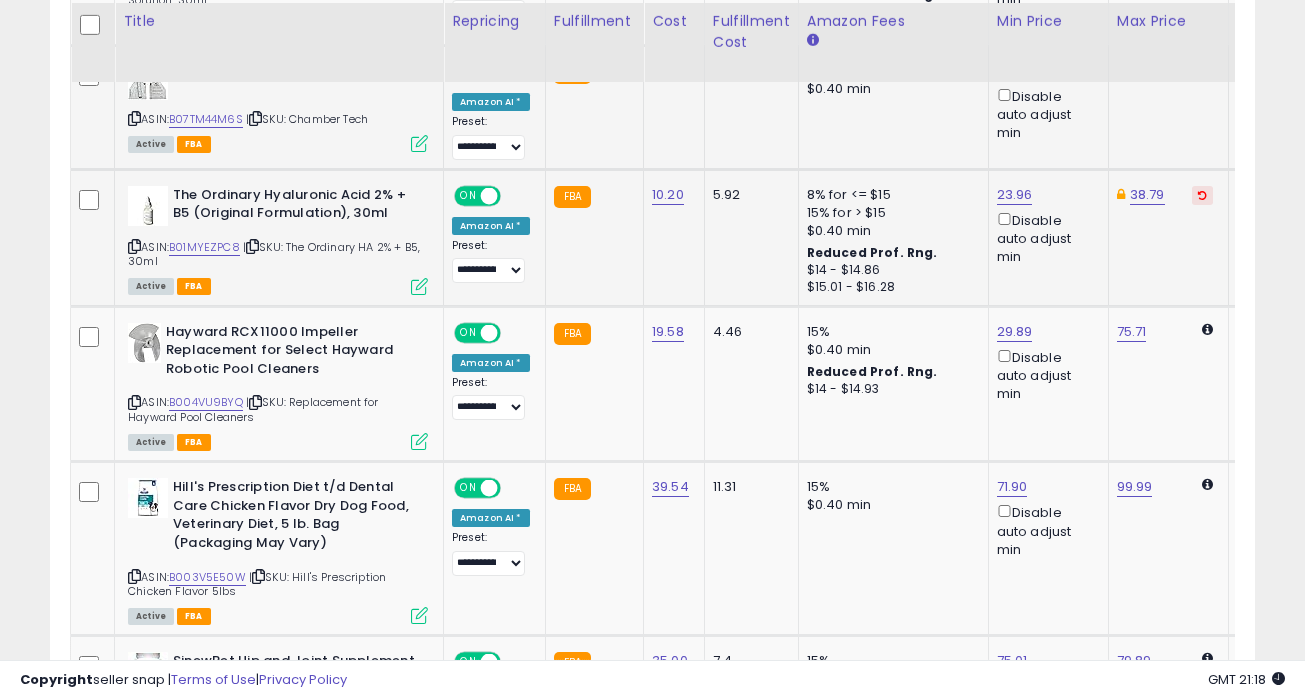 scroll, scrollTop: 2026, scrollLeft: 0, axis: vertical 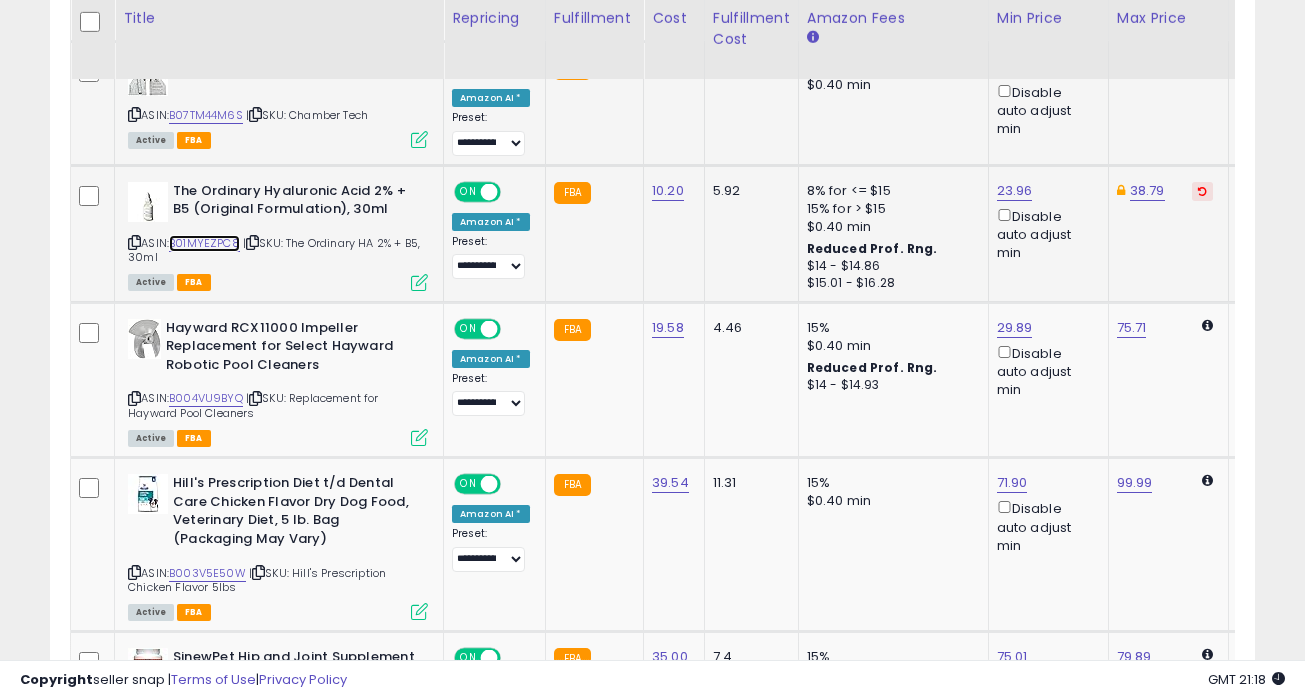 click on "B01MYEZPC8" at bounding box center [204, 243] 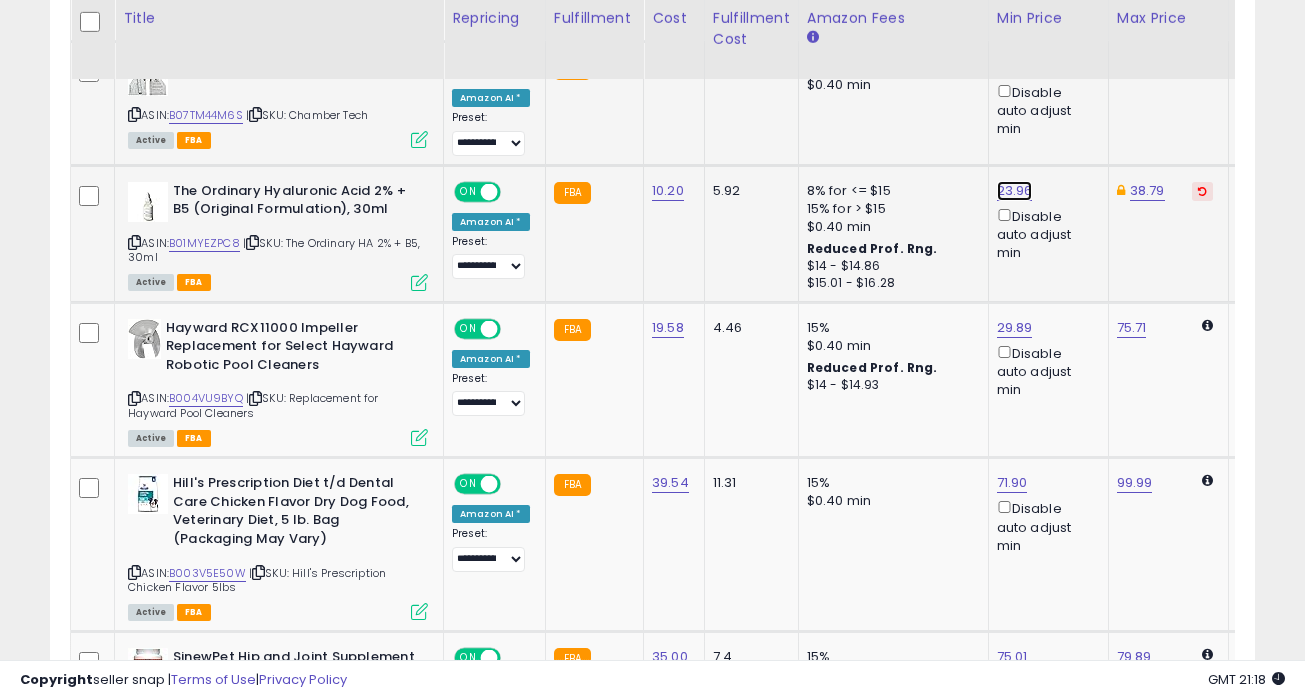 click on "23.96" at bounding box center (1015, -902) 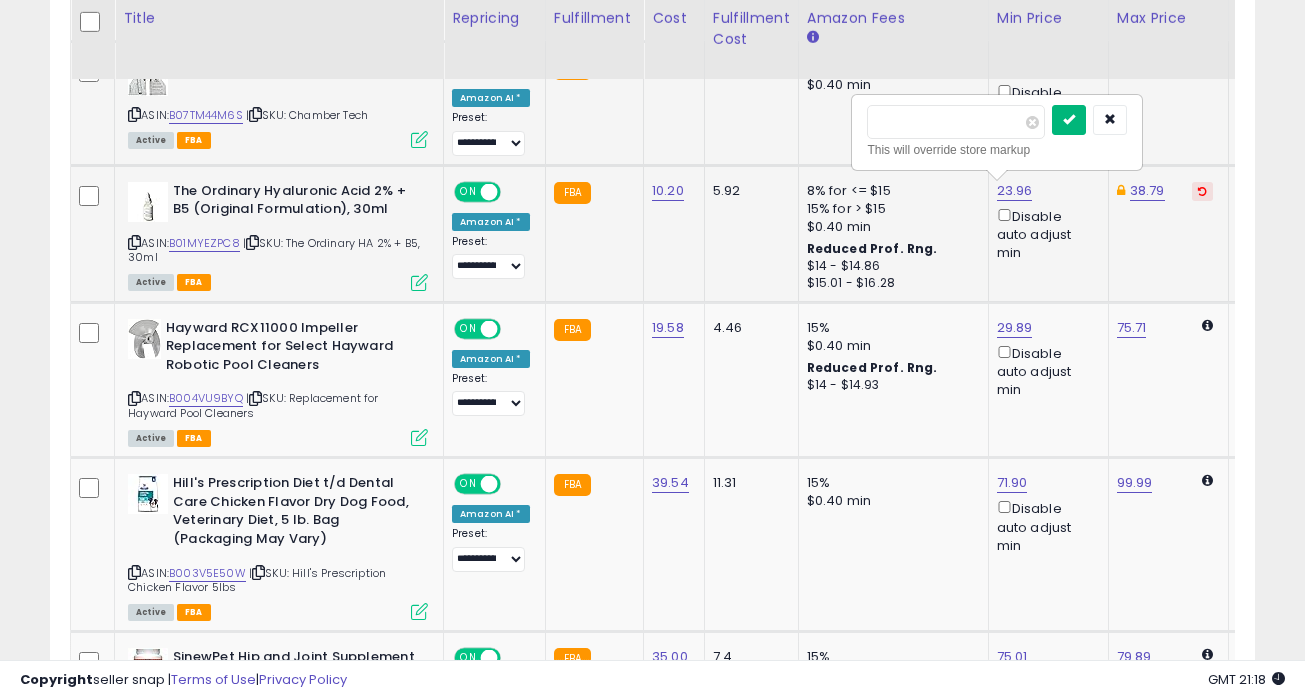 type on "*****" 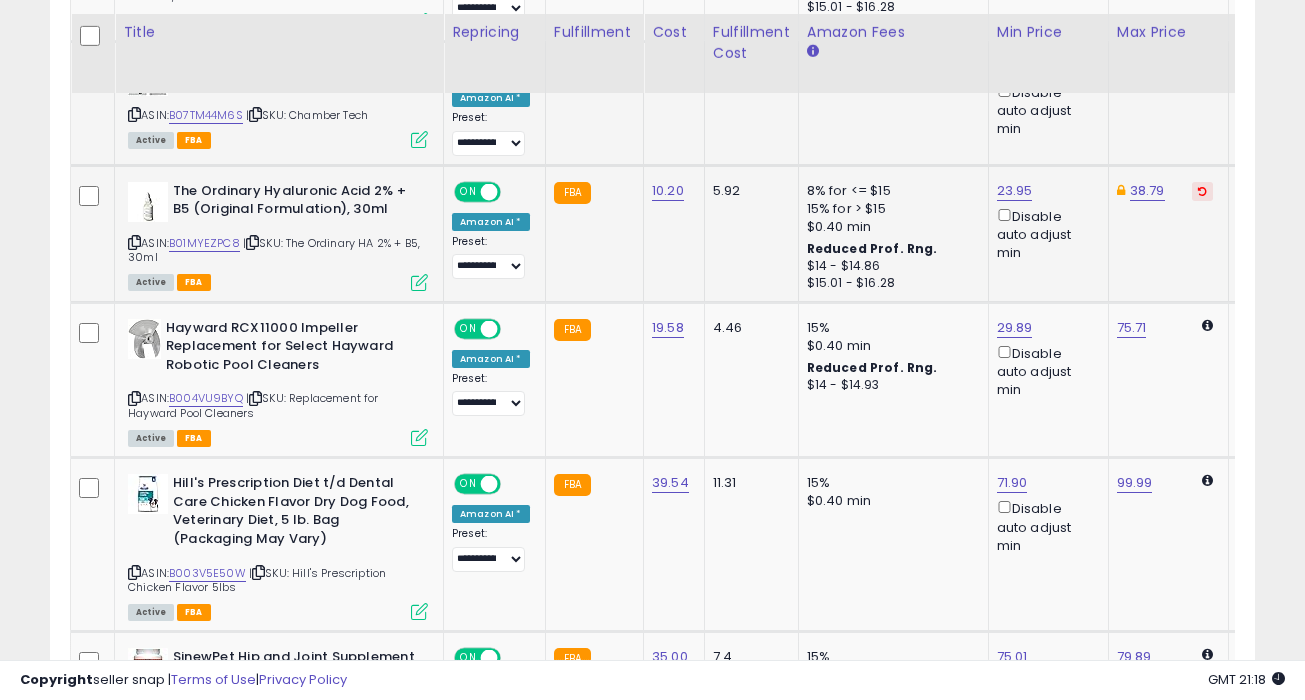 scroll, scrollTop: 2127, scrollLeft: 0, axis: vertical 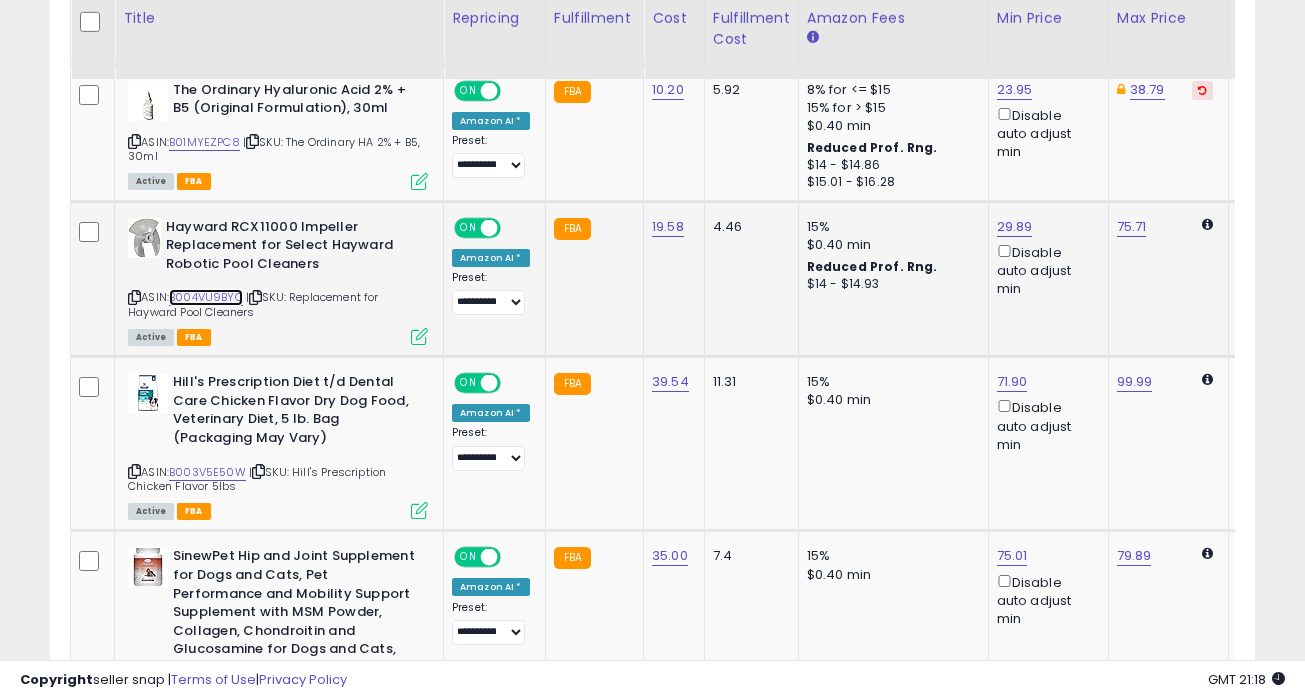 click on "B004VU9BYQ" at bounding box center [206, 297] 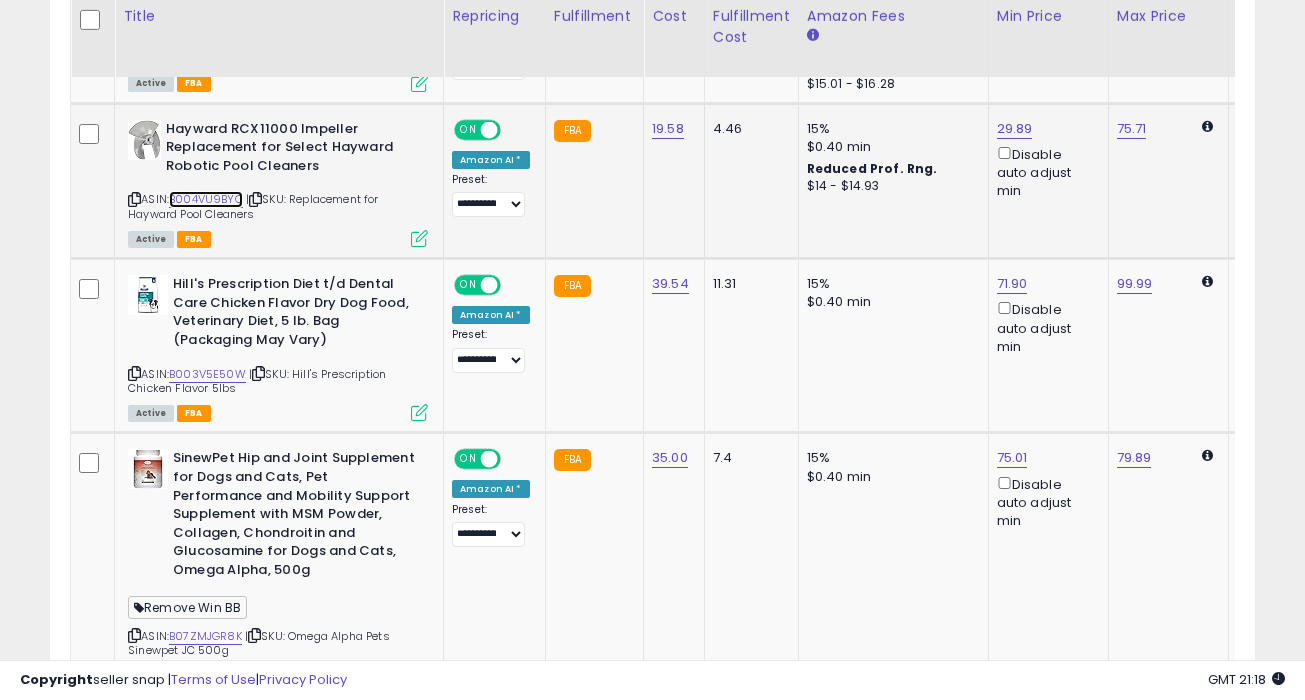 scroll, scrollTop: 2226, scrollLeft: 0, axis: vertical 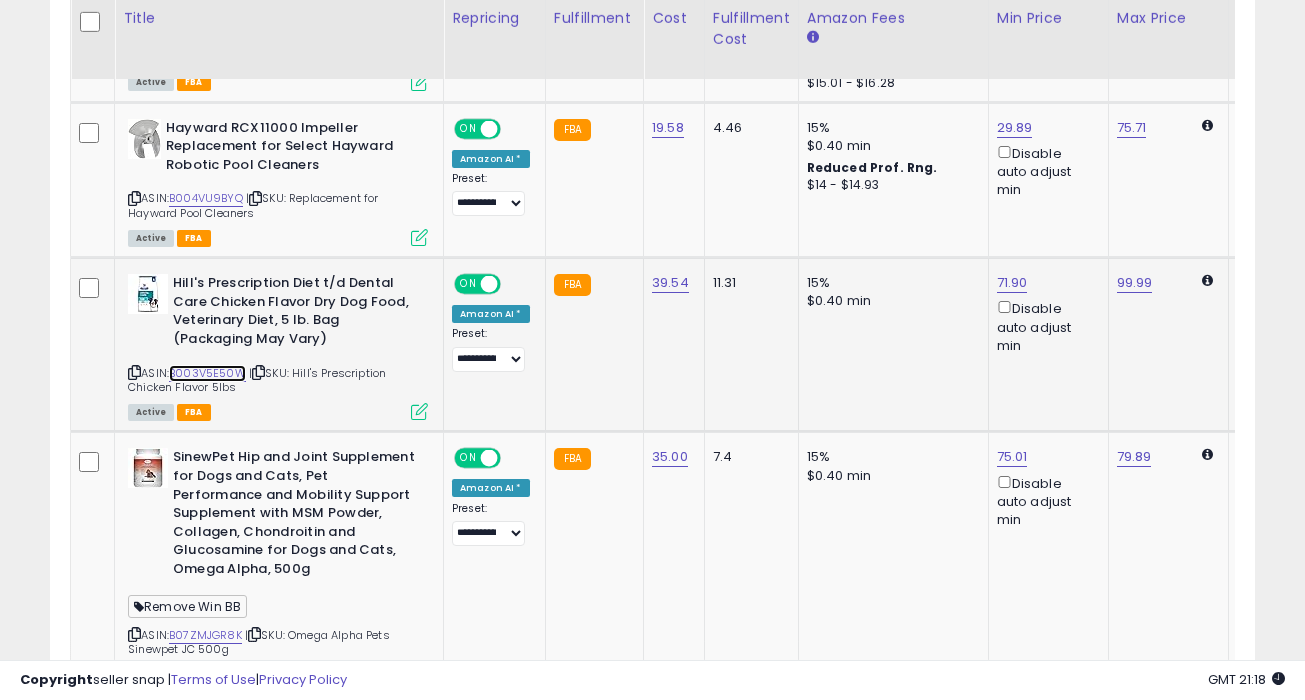 click on "B003V5E50W" at bounding box center [207, 373] 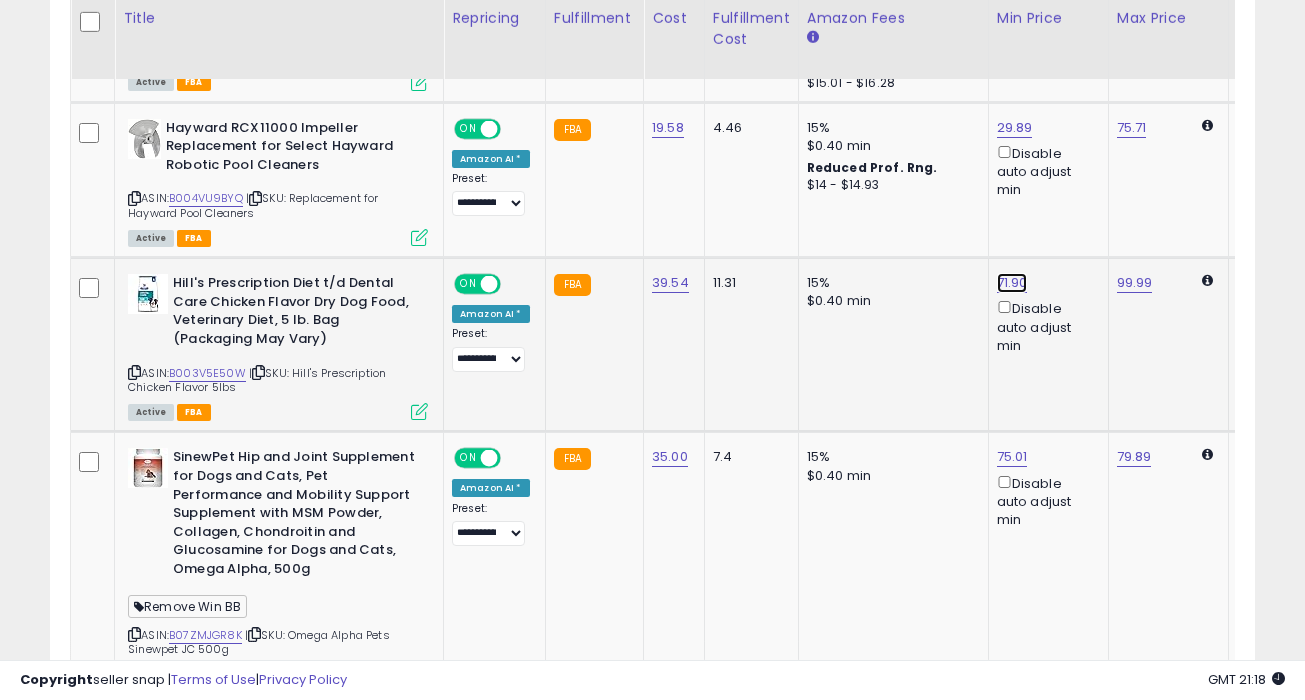 click on "71.90" at bounding box center (1015, -1102) 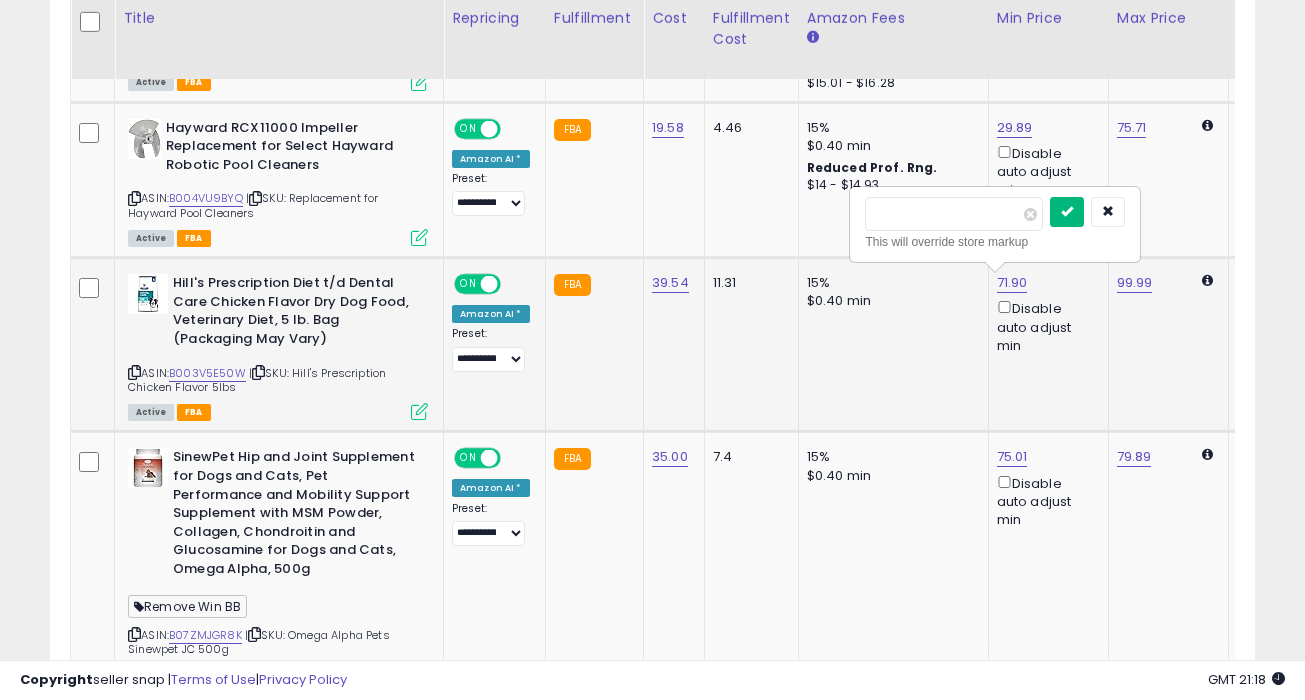 type on "*****" 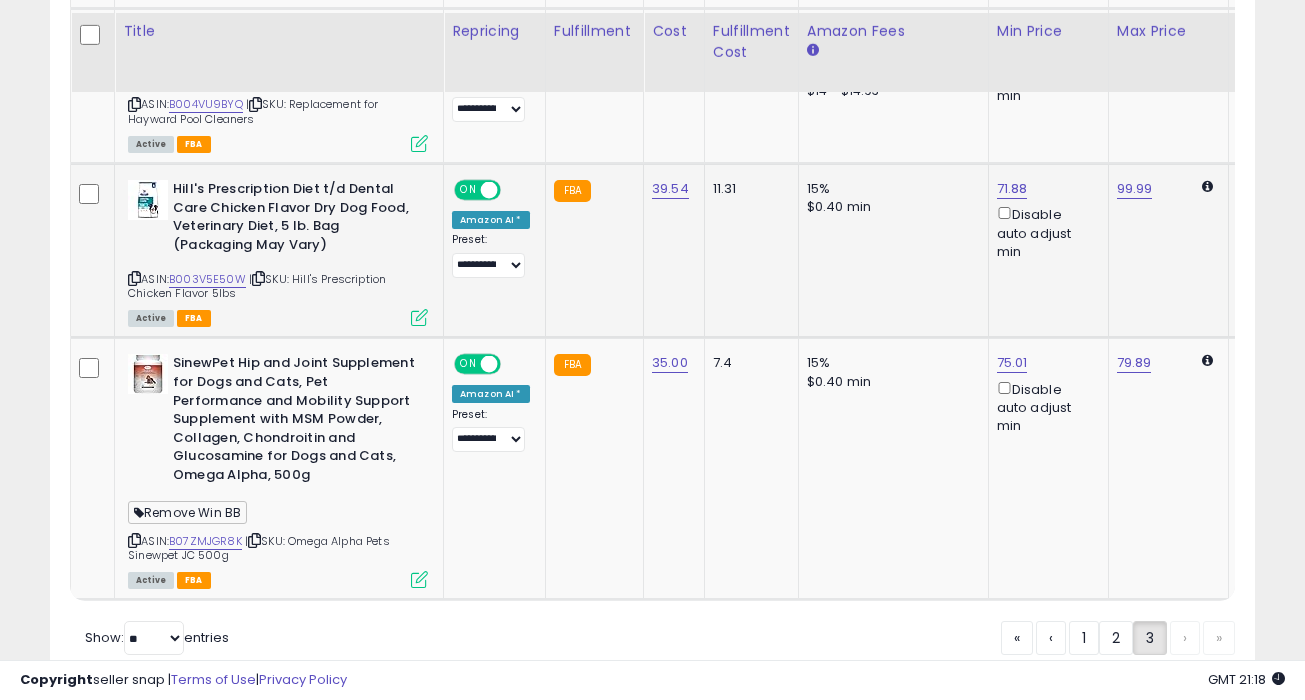 scroll, scrollTop: 2333, scrollLeft: 0, axis: vertical 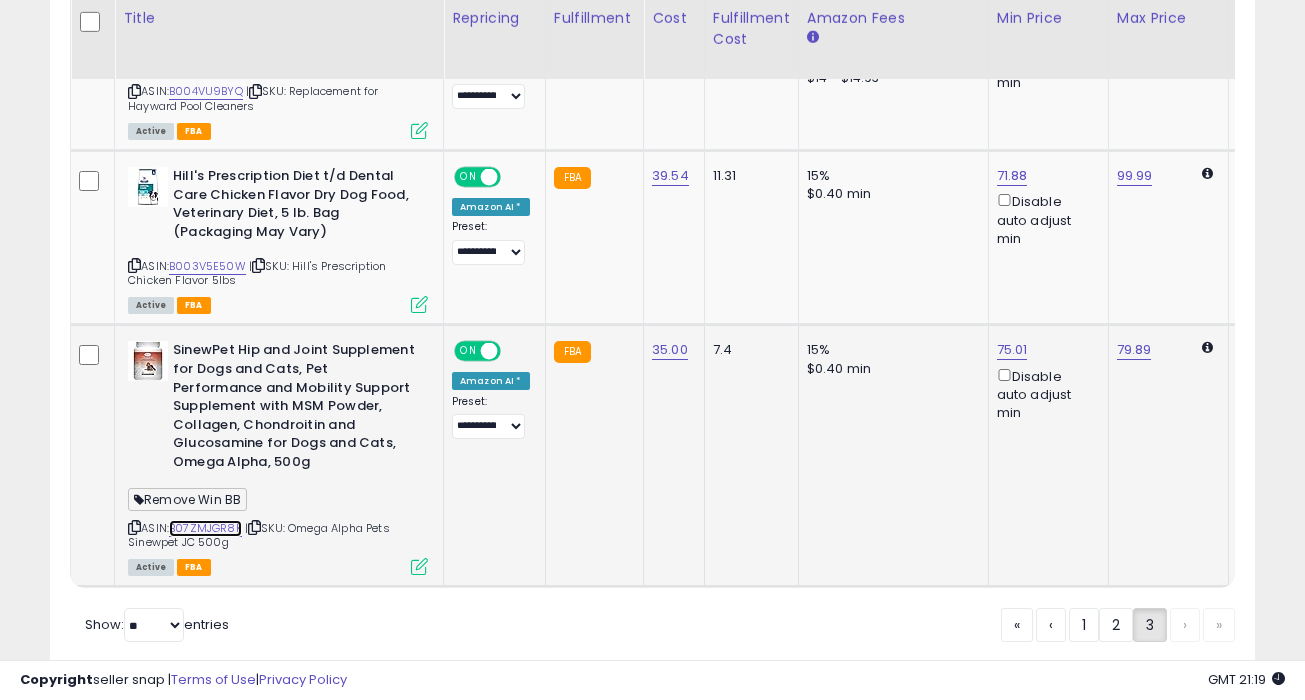 click on "B07ZMJGR8K" at bounding box center [205, 528] 